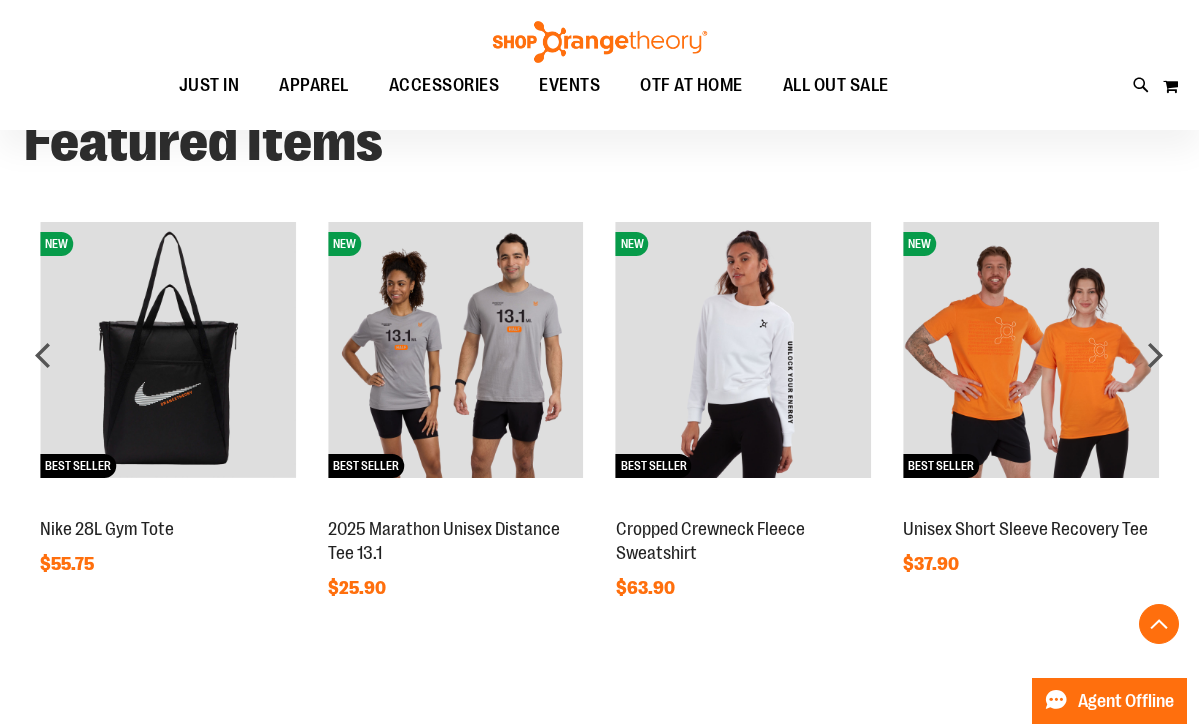scroll, scrollTop: 1386, scrollLeft: 0, axis: vertical 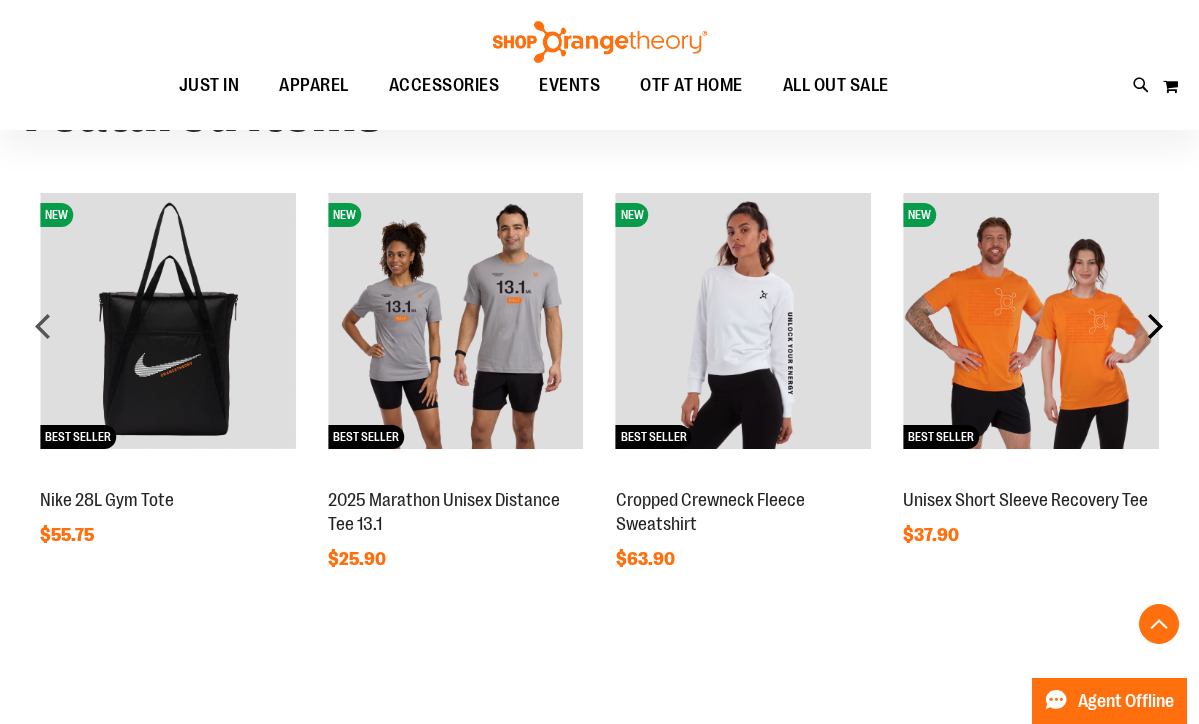 click on "next" at bounding box center (1155, 326) 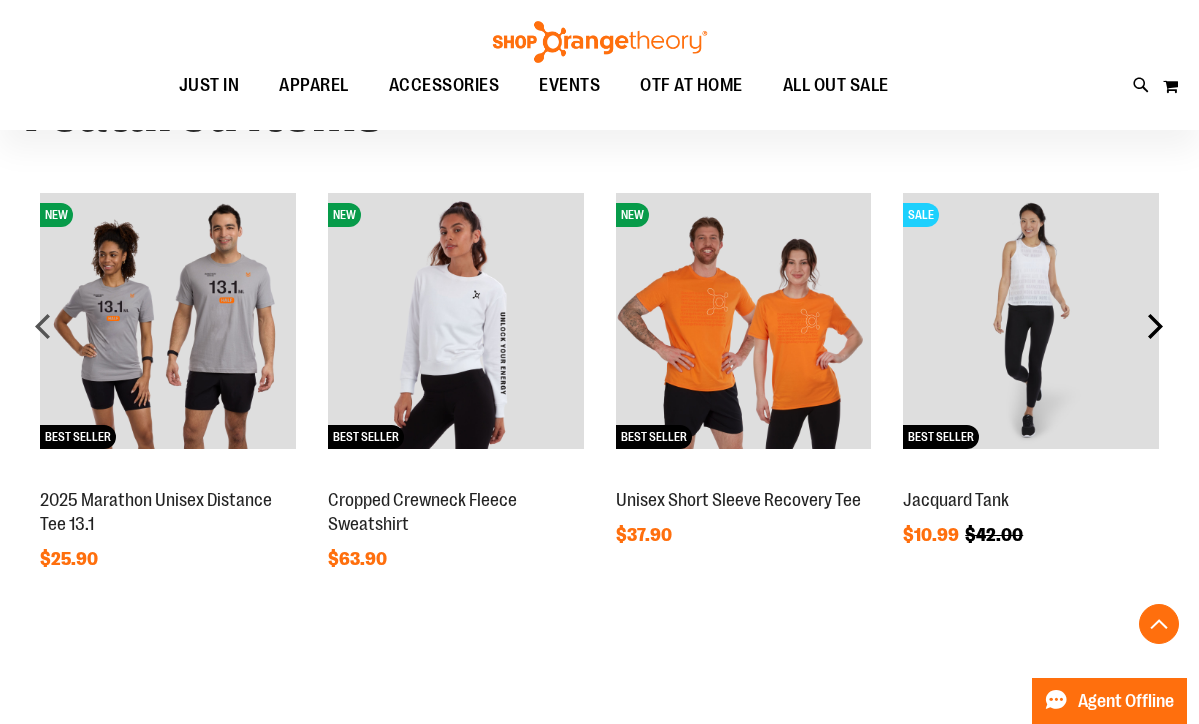 click on "next" at bounding box center (1155, 326) 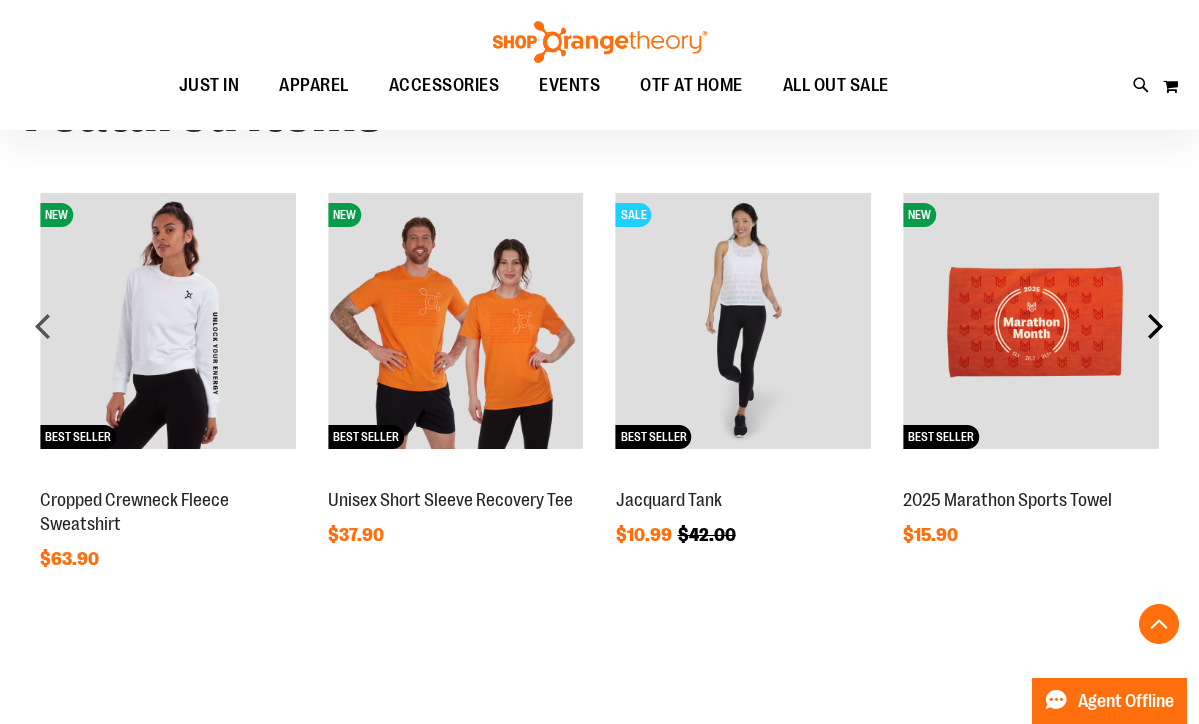 click on "next" at bounding box center [1155, 326] 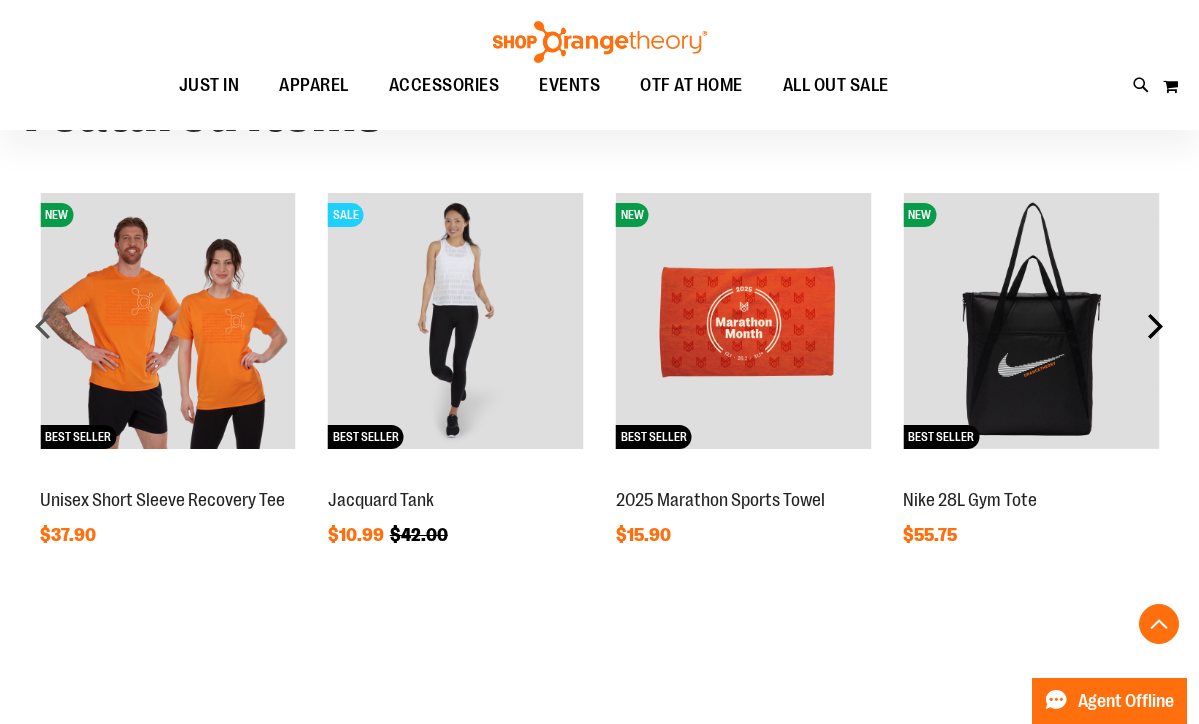 click on "next" at bounding box center (1155, 326) 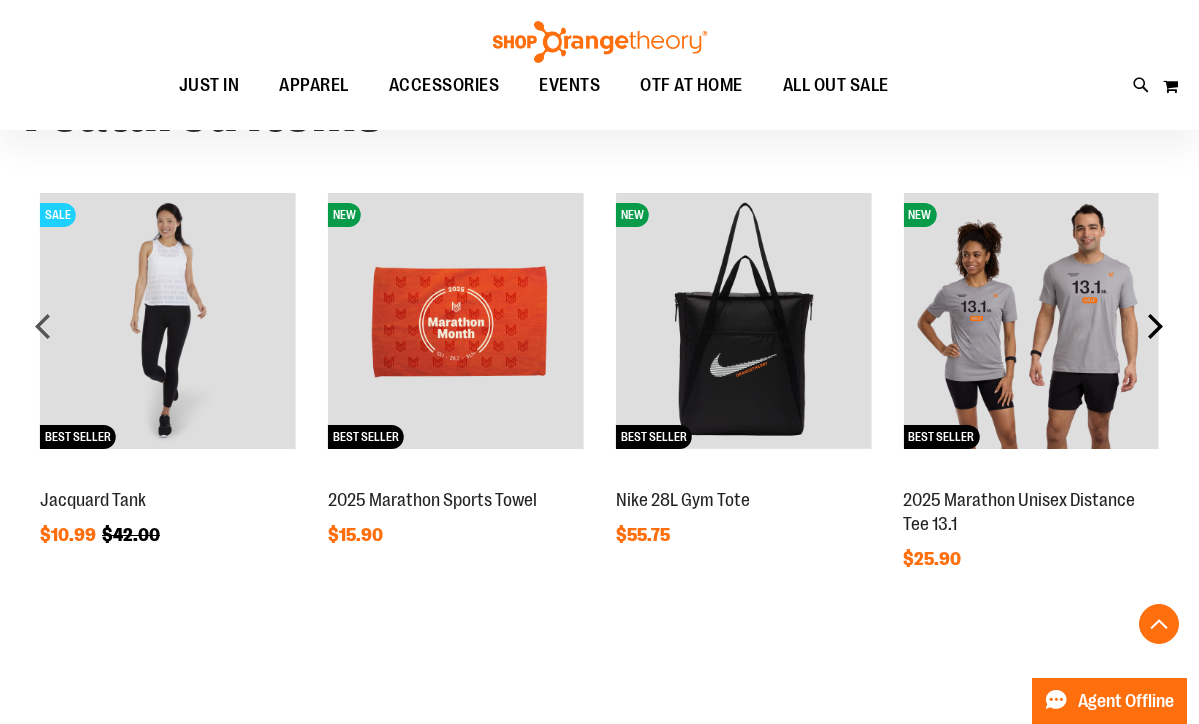 click on "next" at bounding box center (1155, 326) 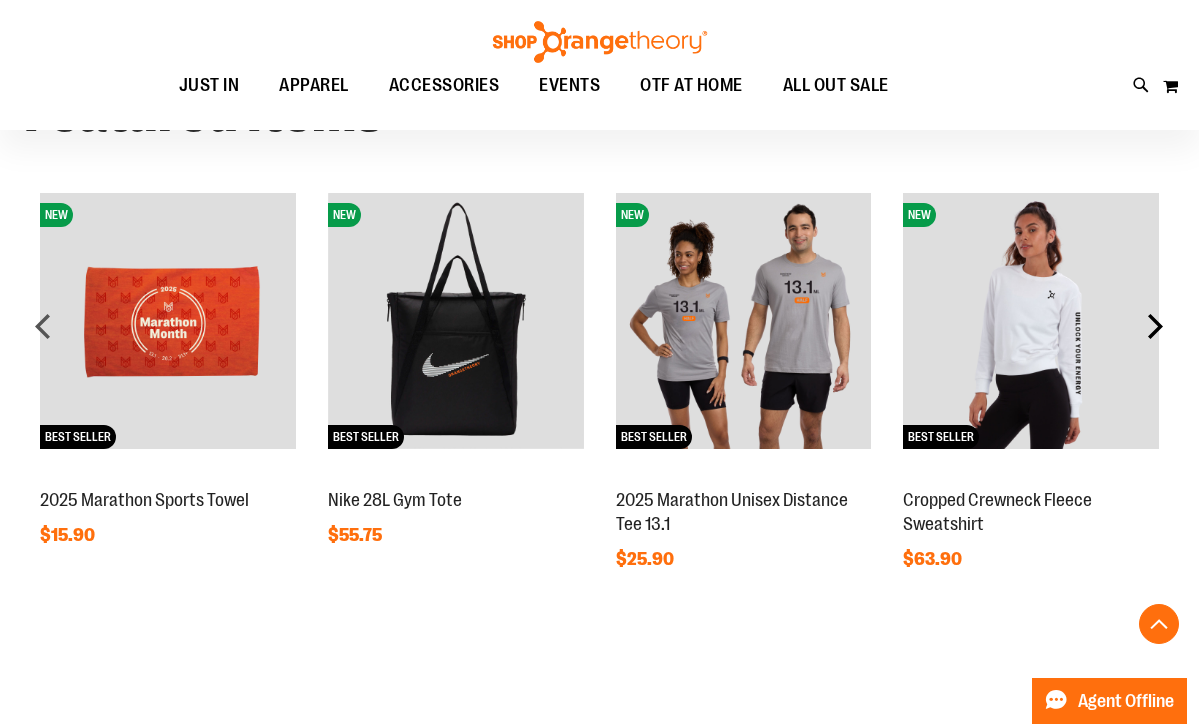 click on "next" at bounding box center [1155, 326] 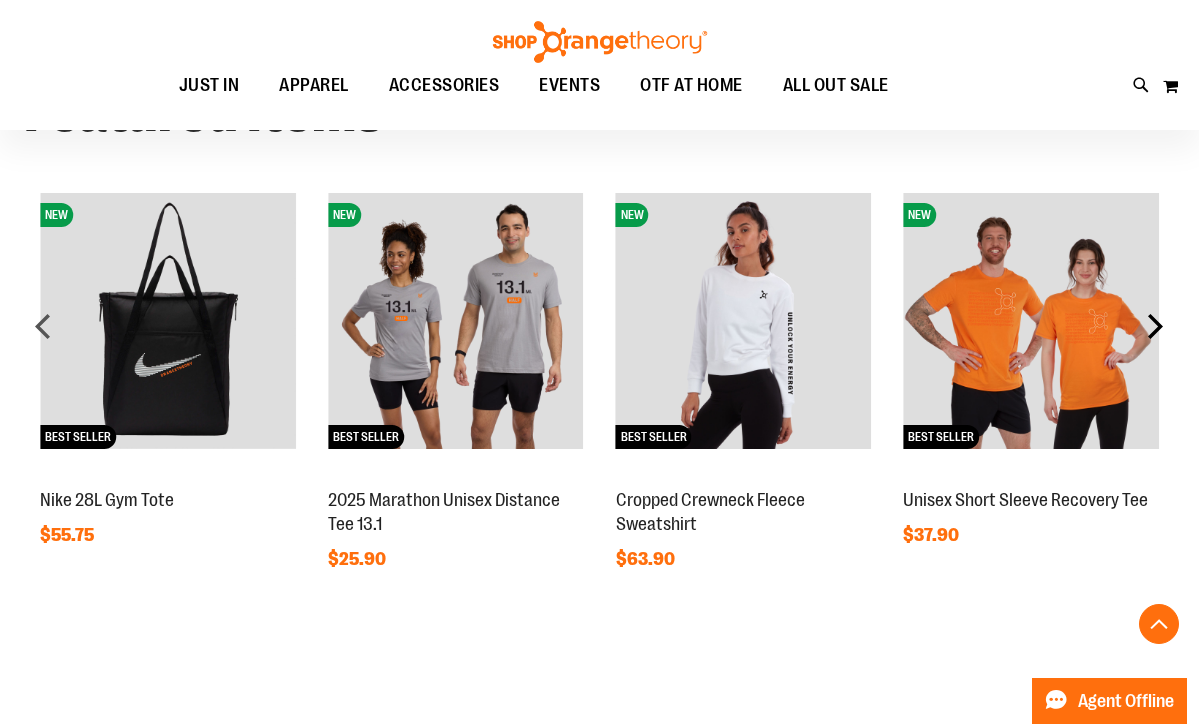 click on "next" at bounding box center [1155, 326] 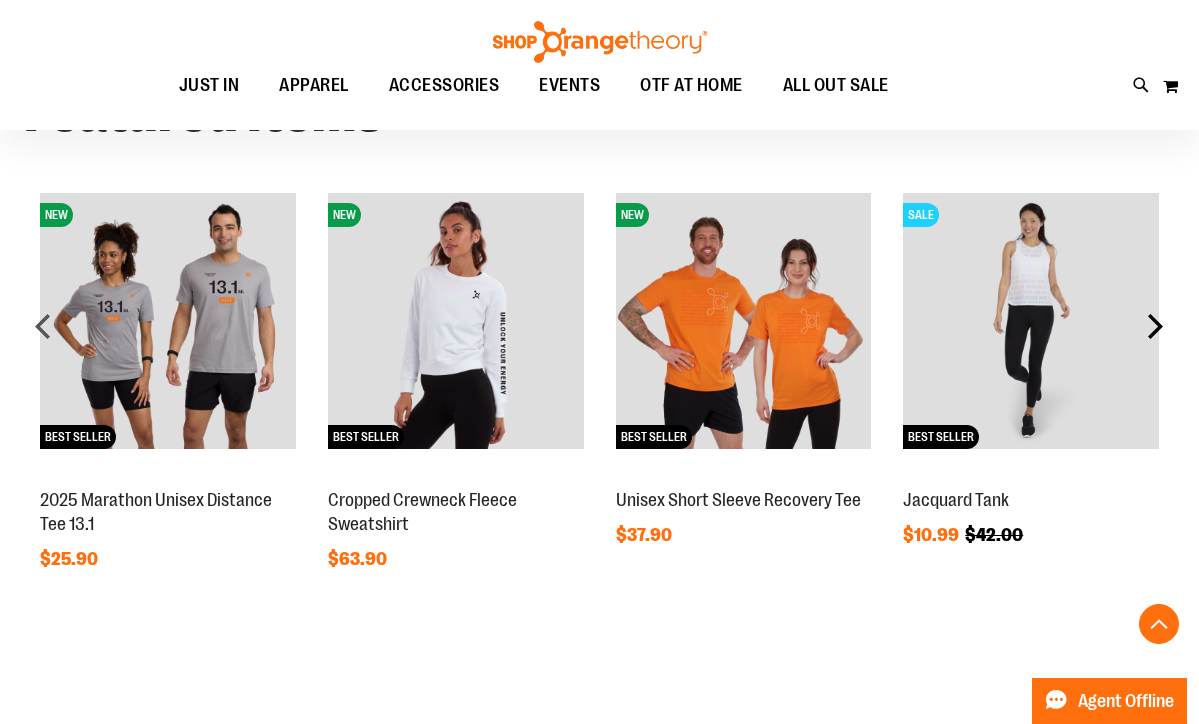 click on "next" at bounding box center (1155, 326) 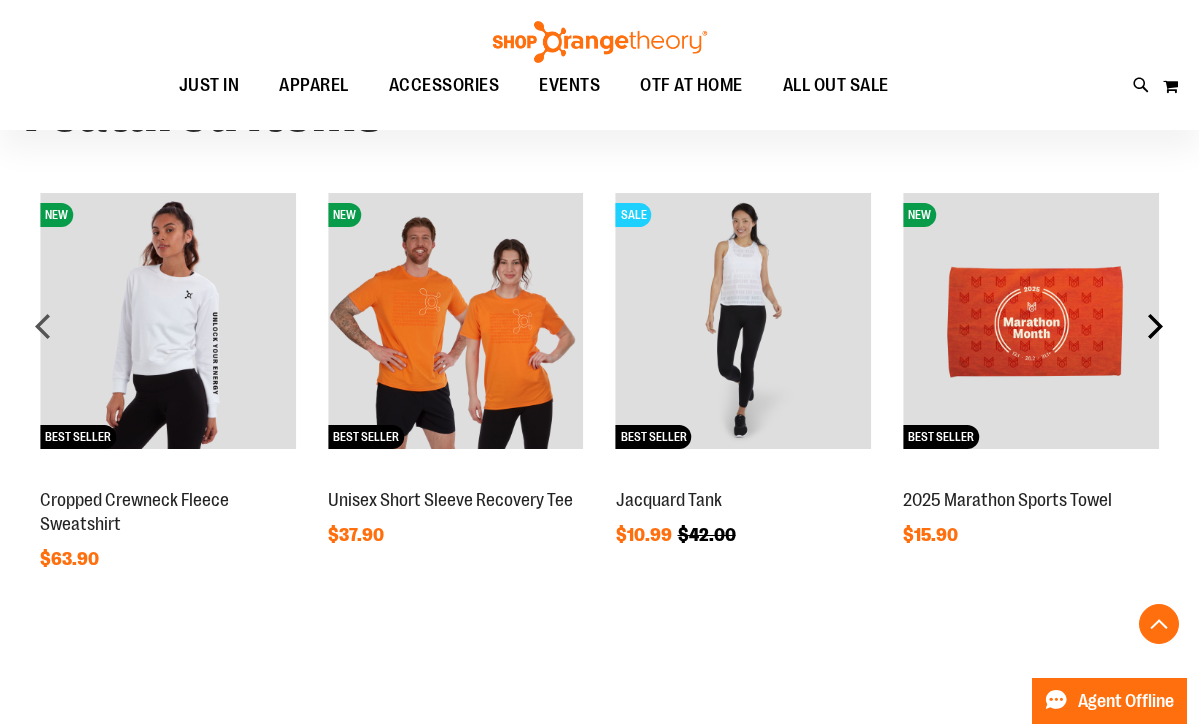 click on "next" at bounding box center (1155, 326) 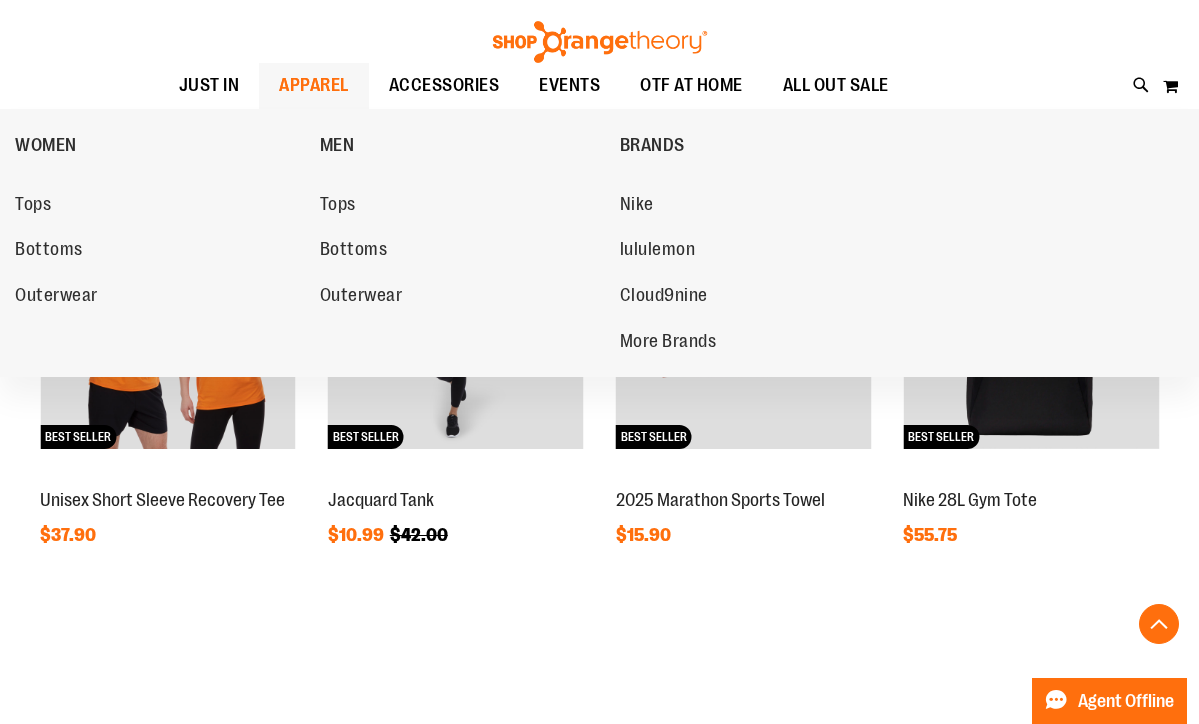 click on "APPAREL" at bounding box center (314, 85) 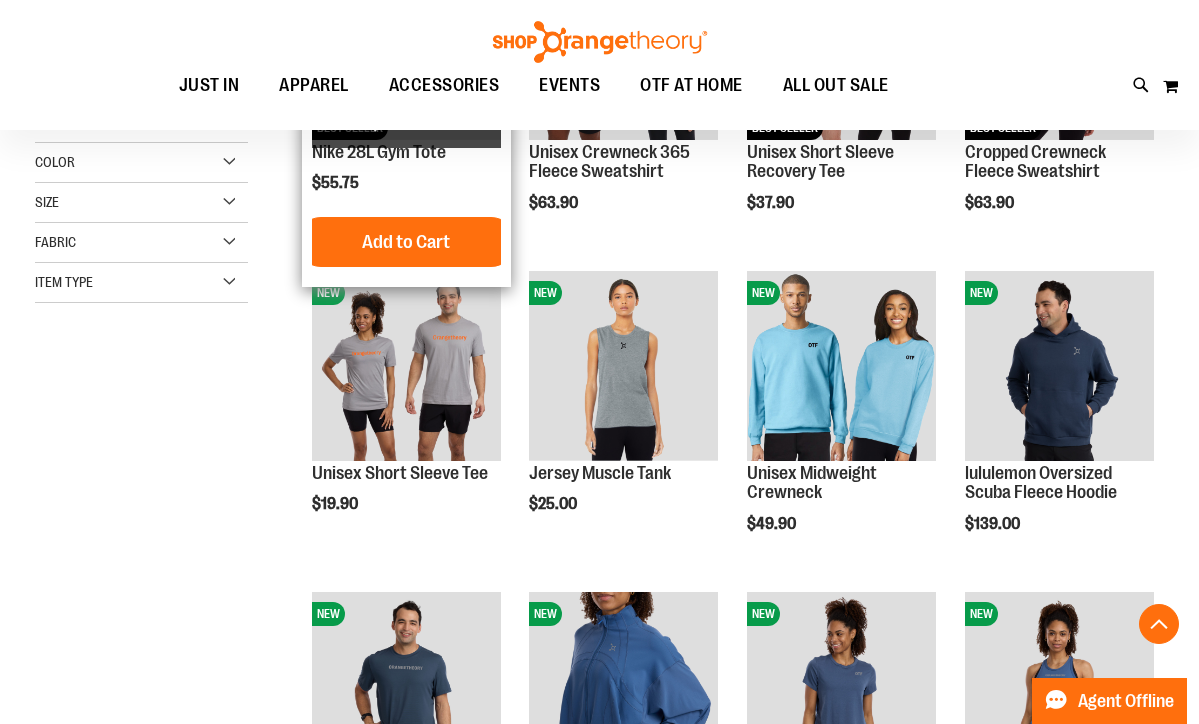 scroll, scrollTop: 544, scrollLeft: 0, axis: vertical 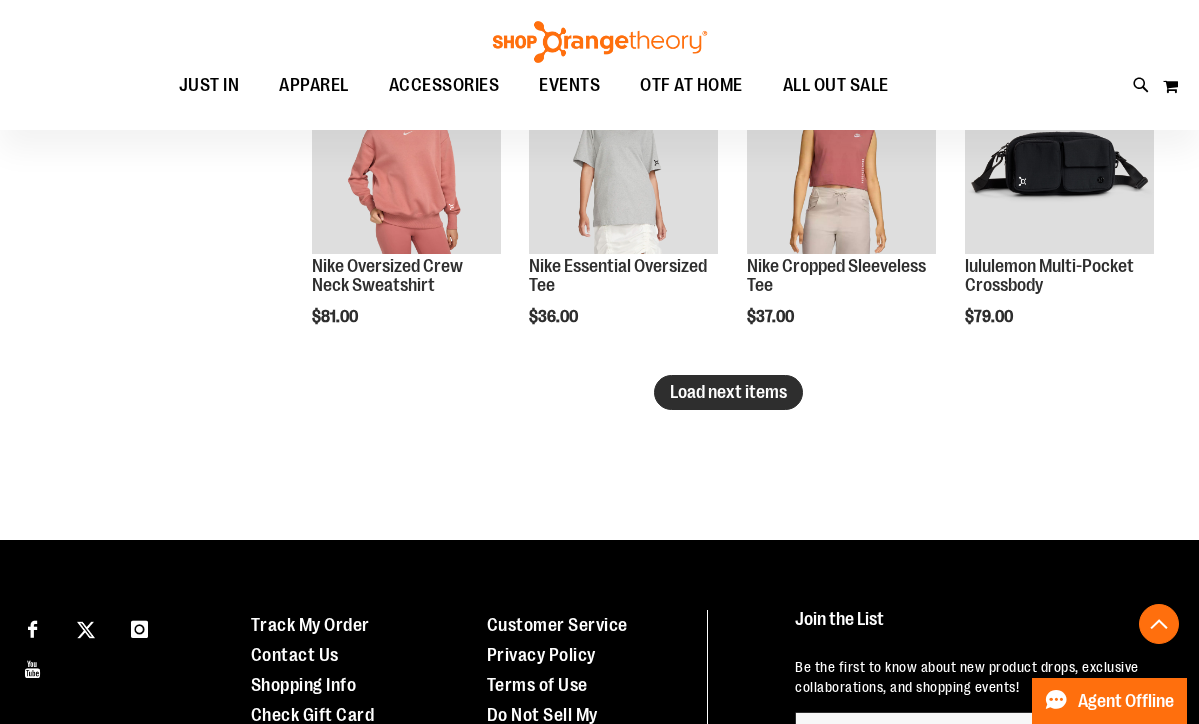 click on "Load next items" at bounding box center [728, 392] 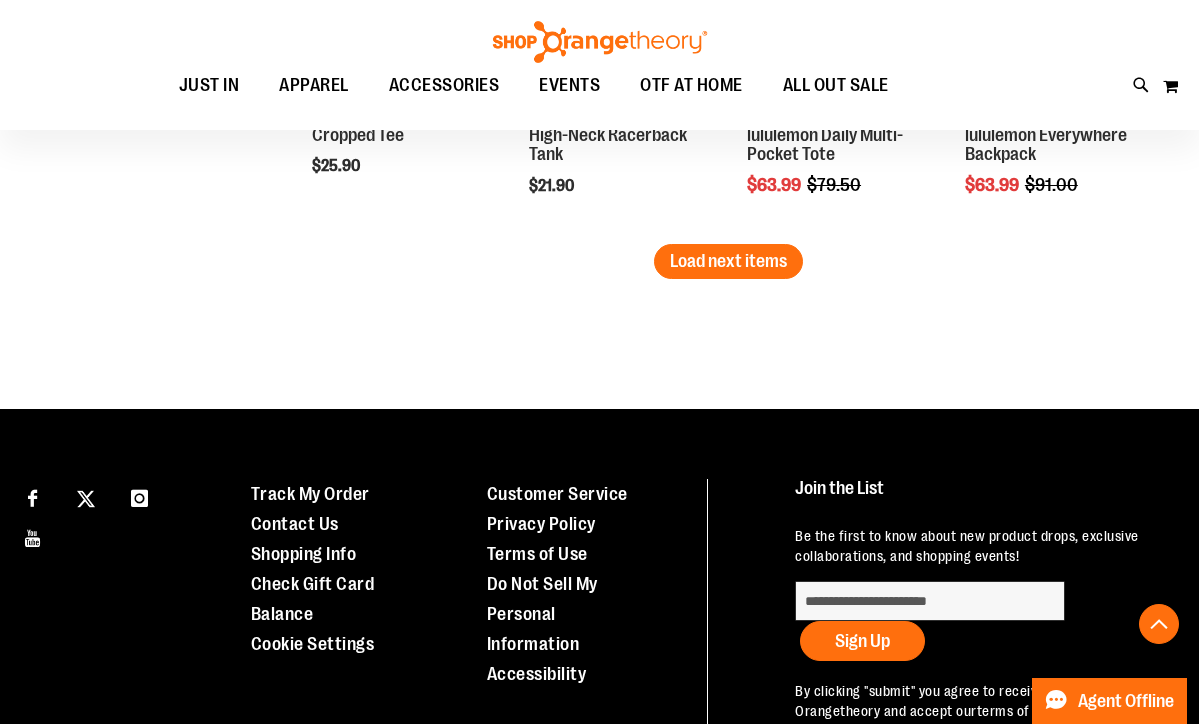 scroll, scrollTop: 4004, scrollLeft: 0, axis: vertical 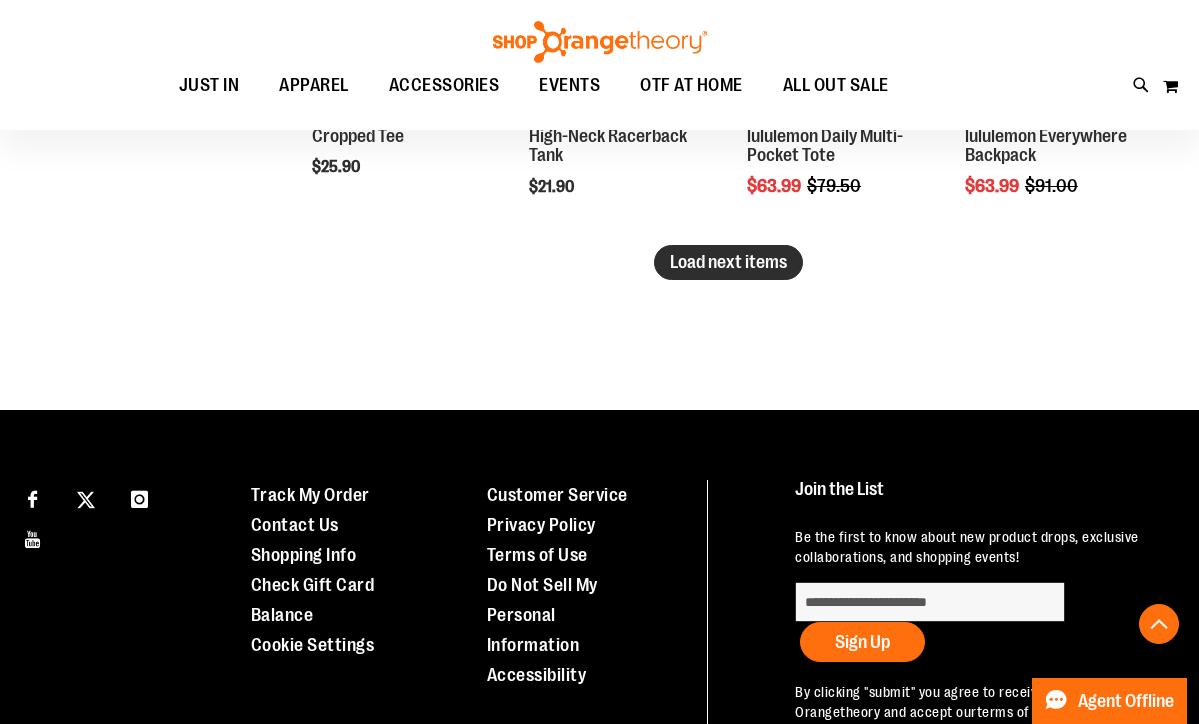 click on "Load next items" at bounding box center [728, 262] 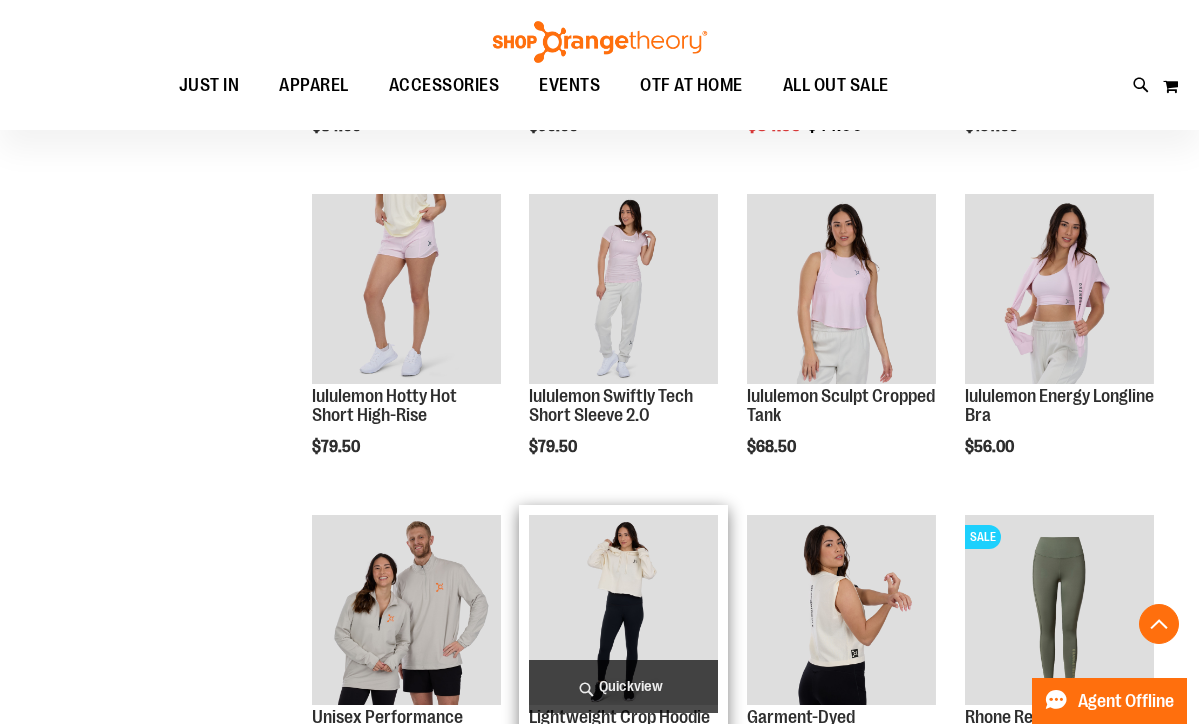 scroll, scrollTop: 4387, scrollLeft: 0, axis: vertical 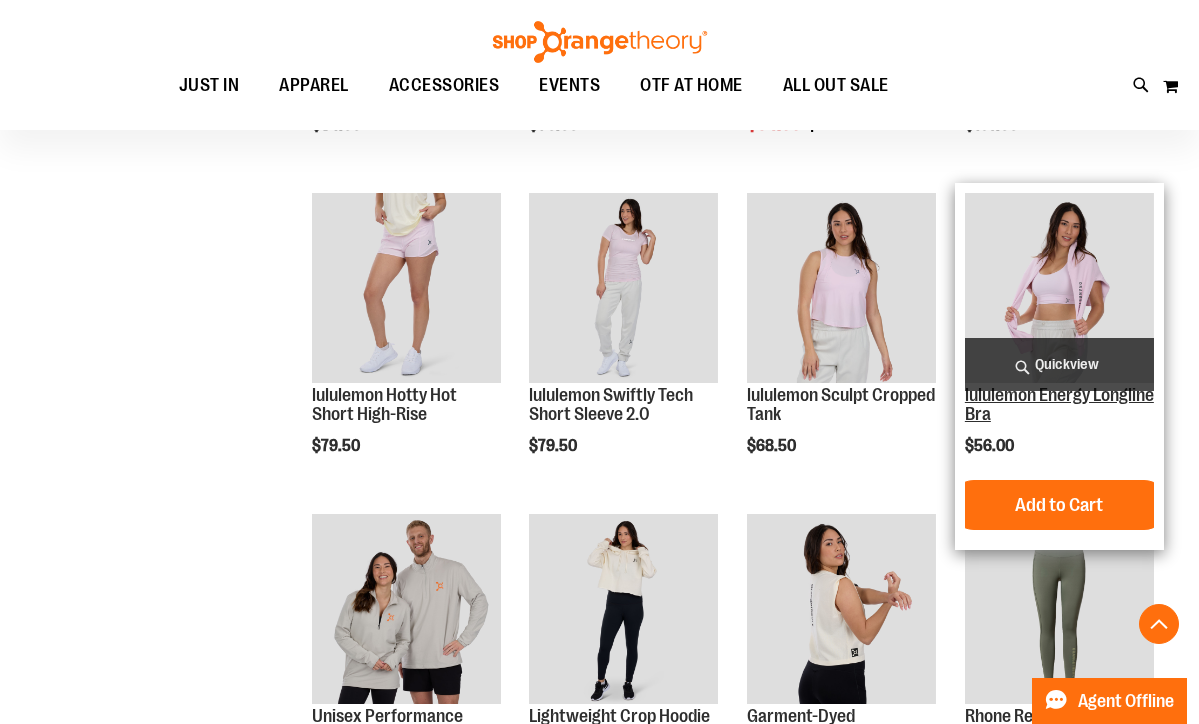 click on "lululemon Energy Longline Bra" at bounding box center [1059, 405] 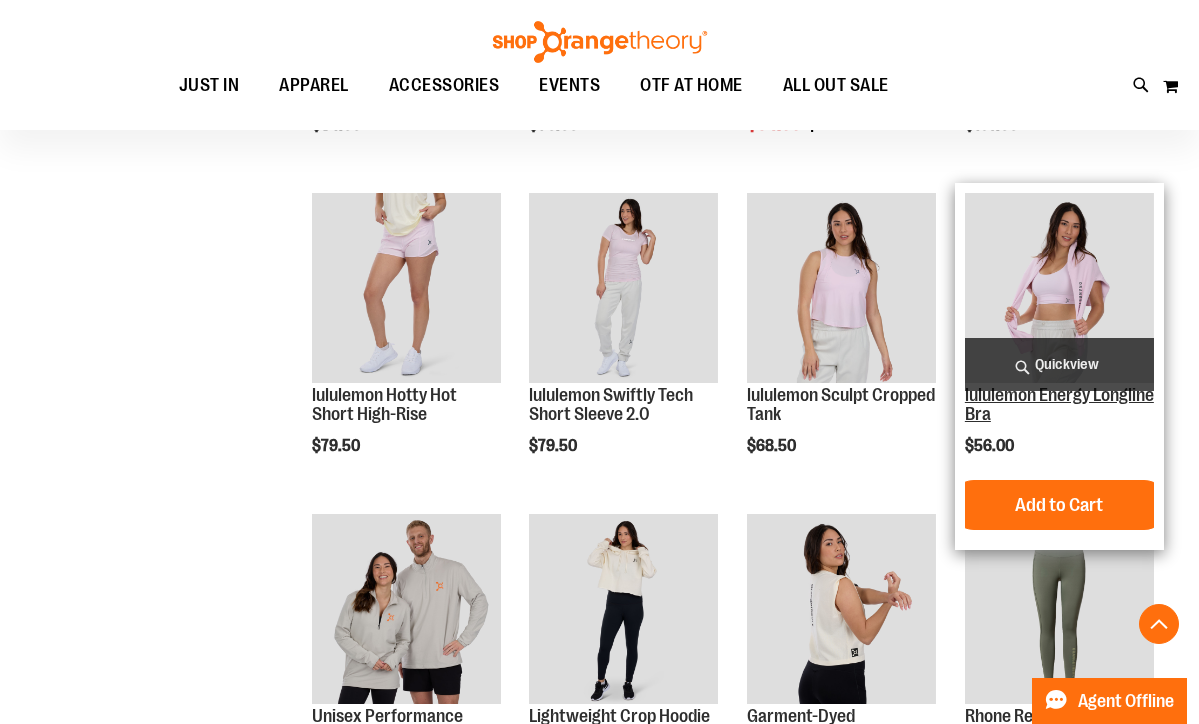 click on "lululemon Energy Longline Bra" at bounding box center [1059, 405] 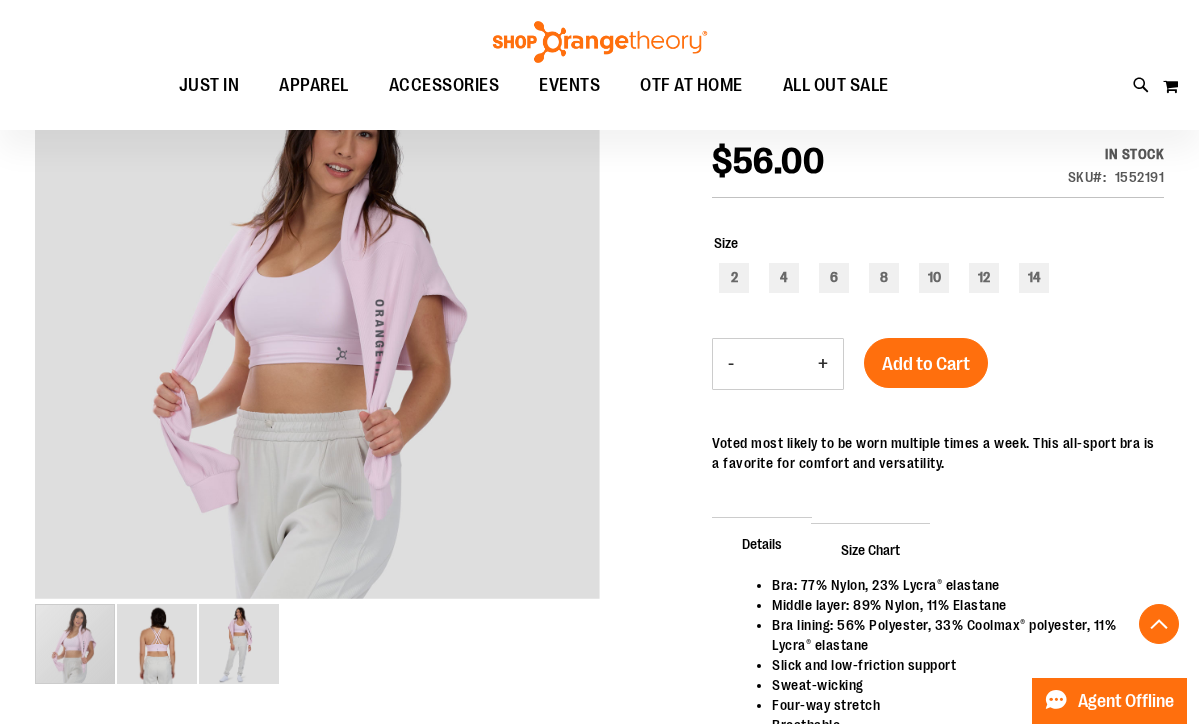 scroll, scrollTop: 328, scrollLeft: 0, axis: vertical 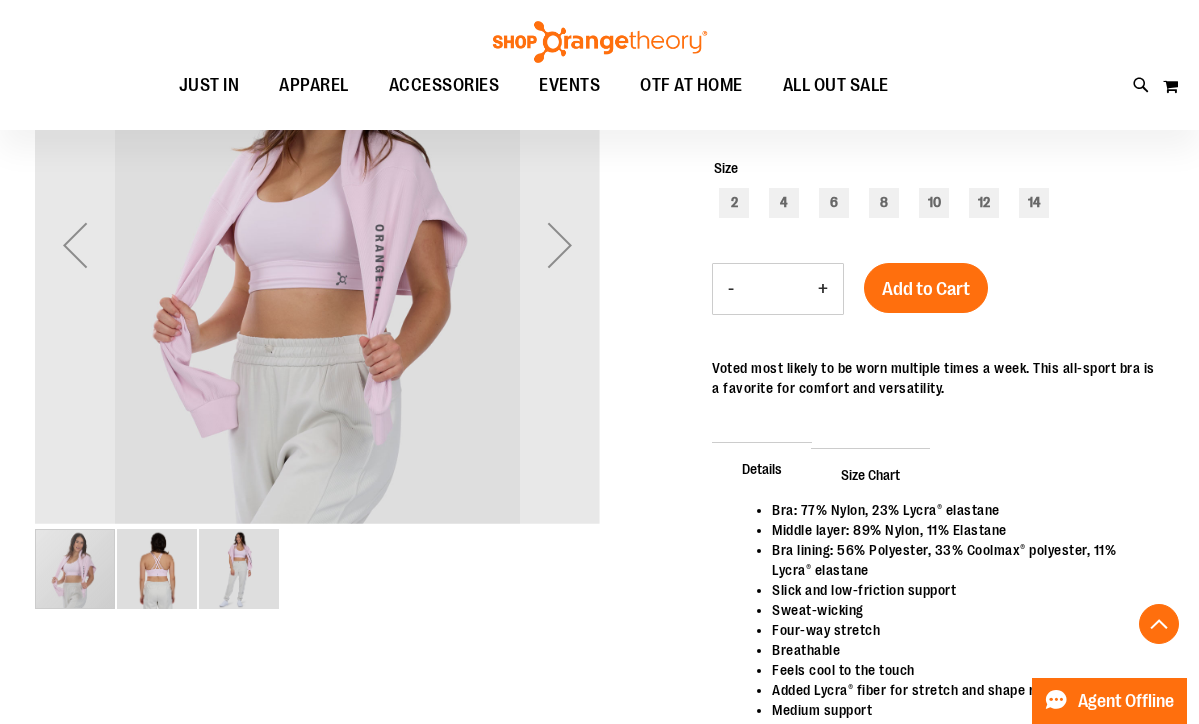 click at bounding box center [157, 569] 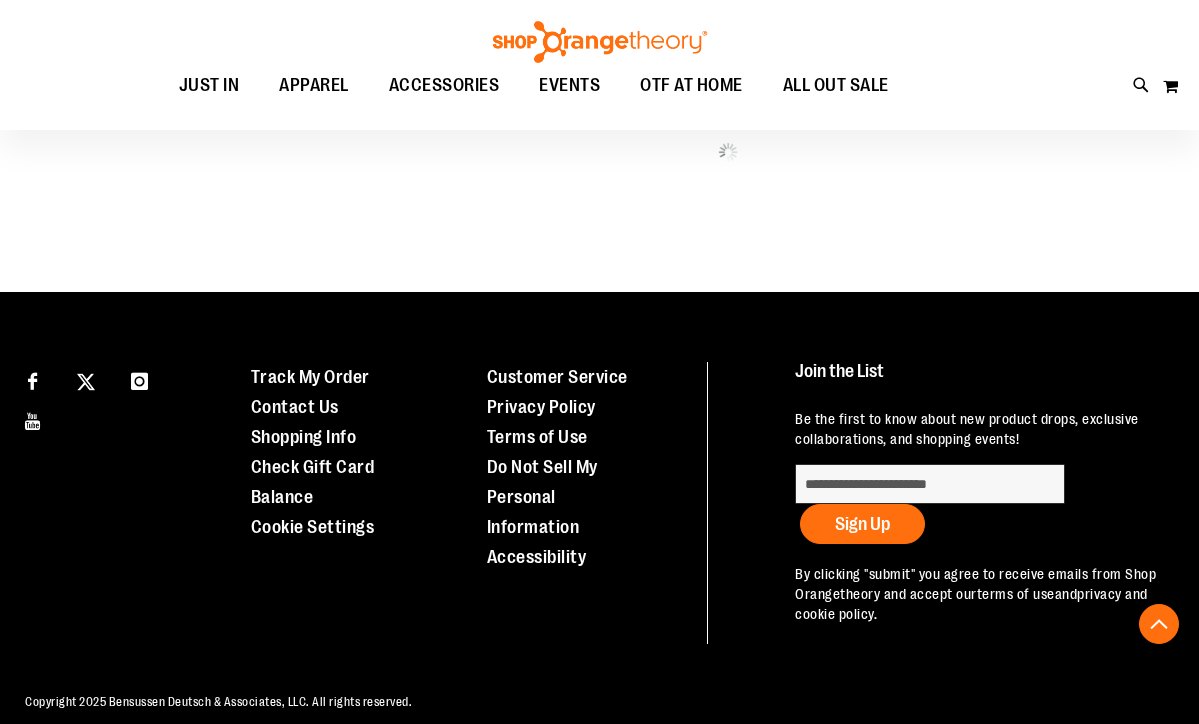 scroll, scrollTop: 997, scrollLeft: 0, axis: vertical 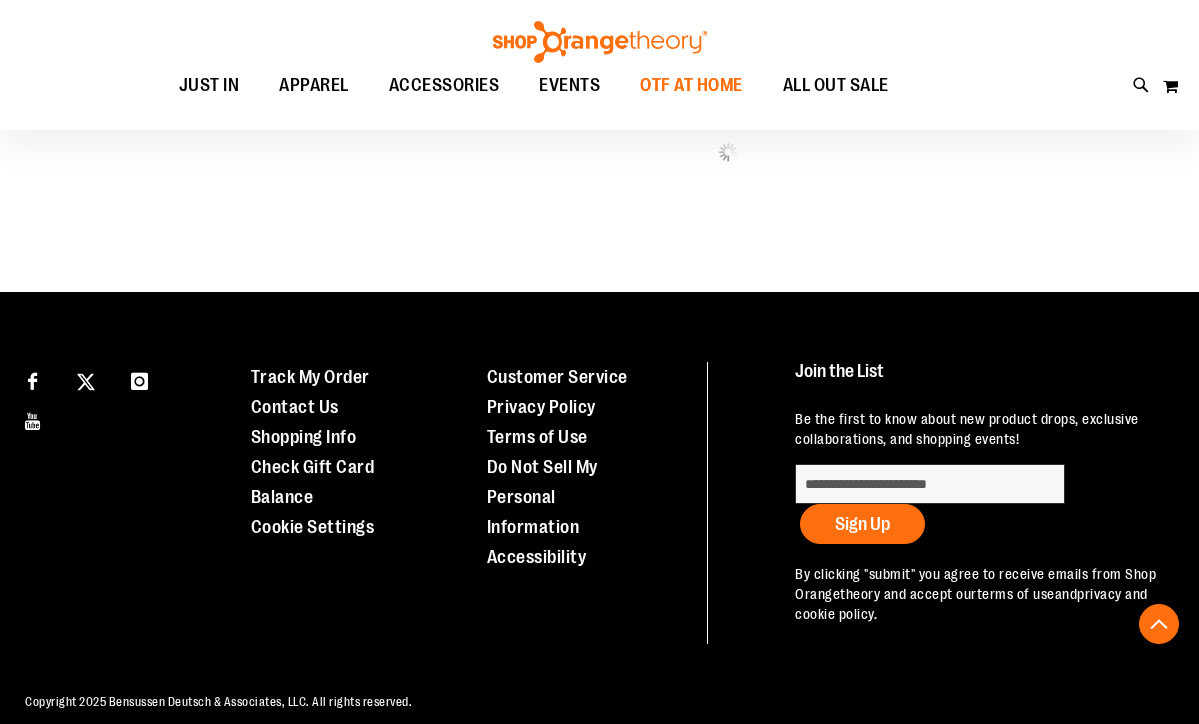 click on "OTF AT HOME" at bounding box center (691, 85) 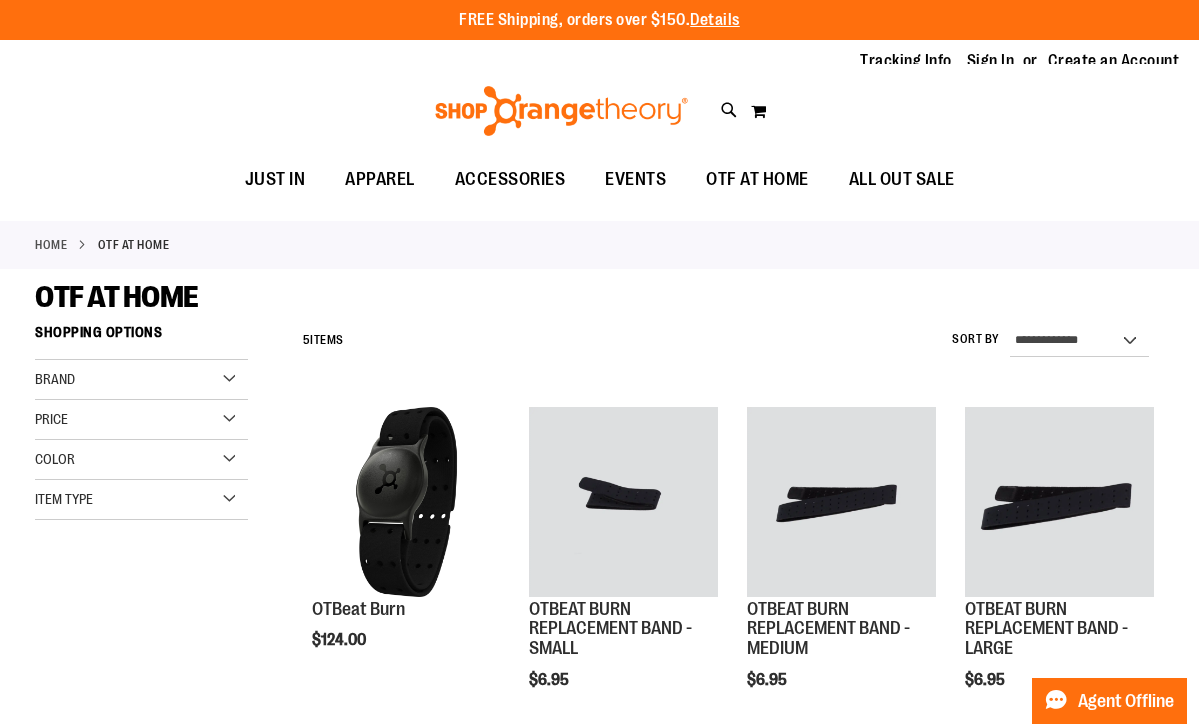 scroll, scrollTop: 0, scrollLeft: 0, axis: both 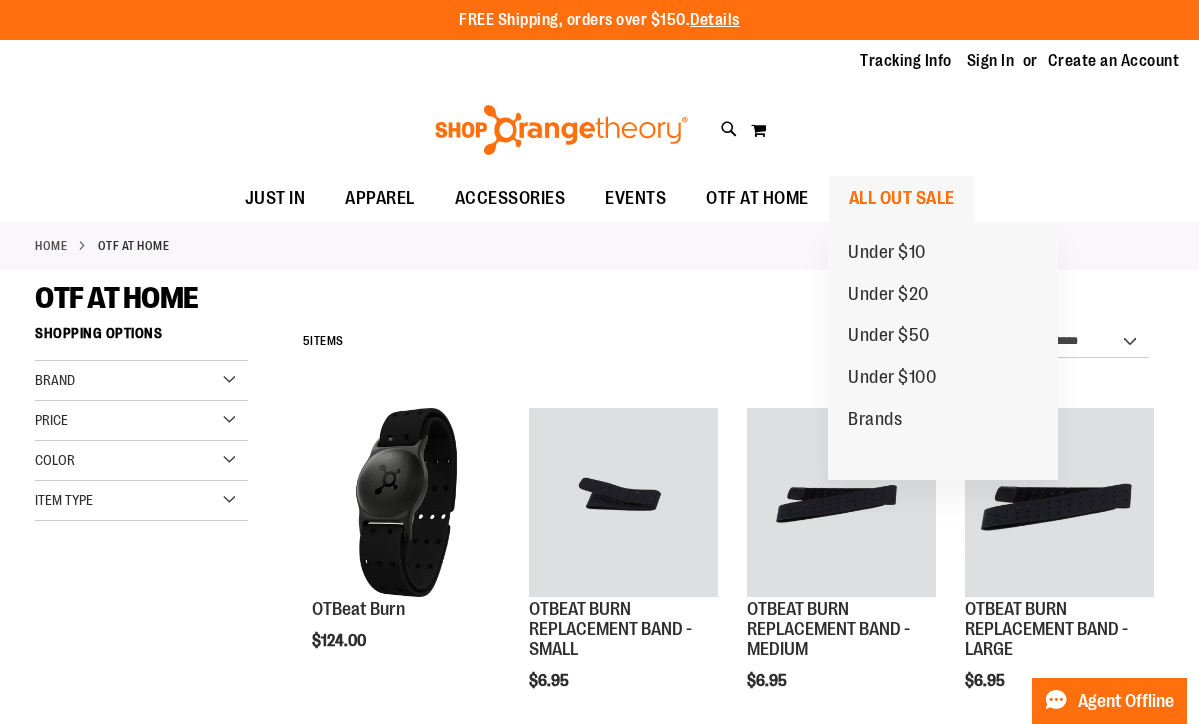 click on "ALL OUT SALE" at bounding box center (902, 198) 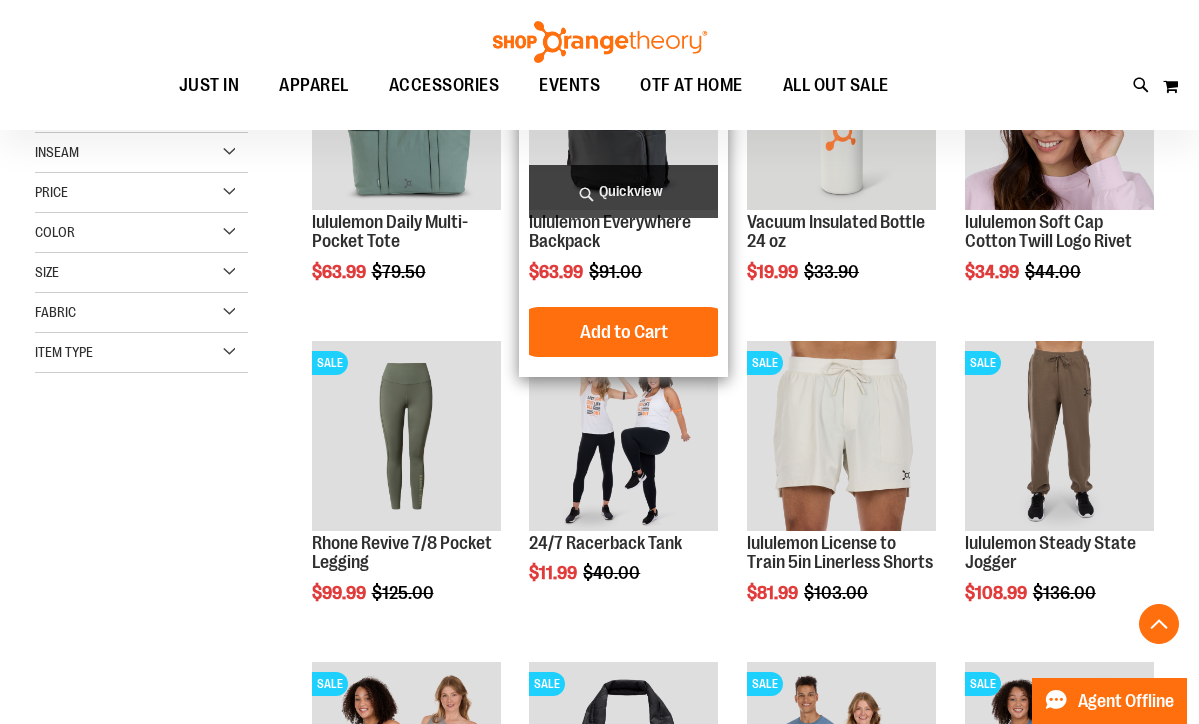 scroll, scrollTop: 392, scrollLeft: 0, axis: vertical 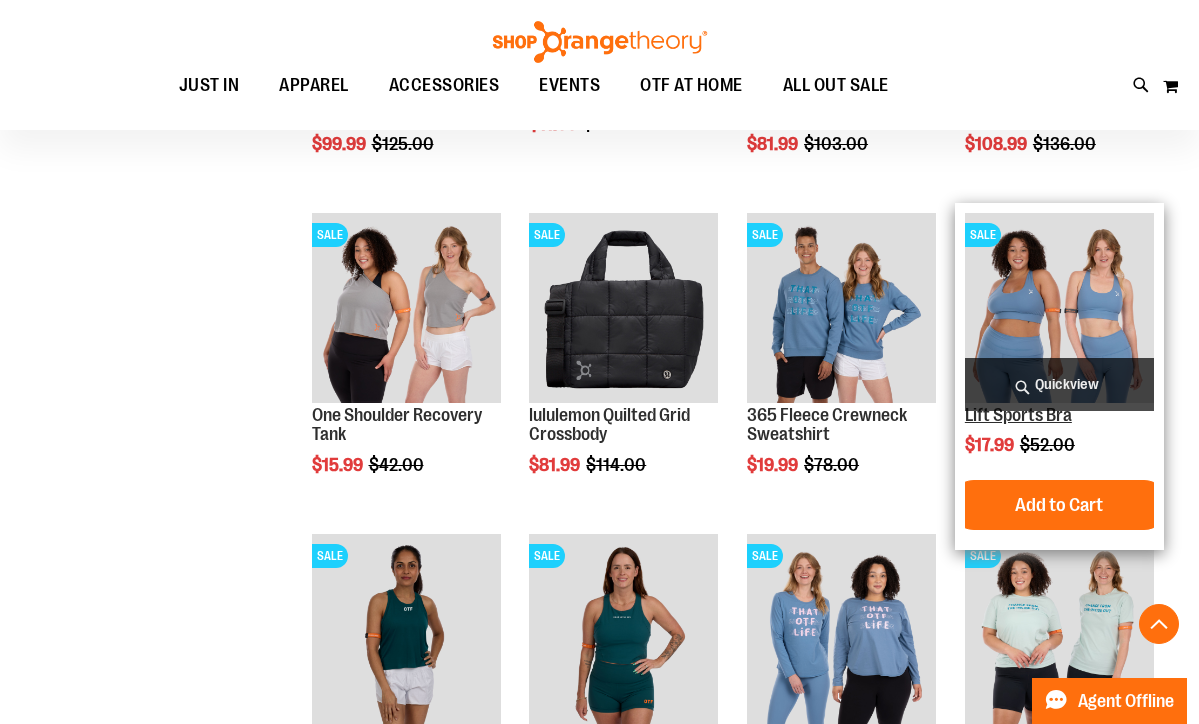 click on "Lift Sports Bra" at bounding box center [1018, 415] 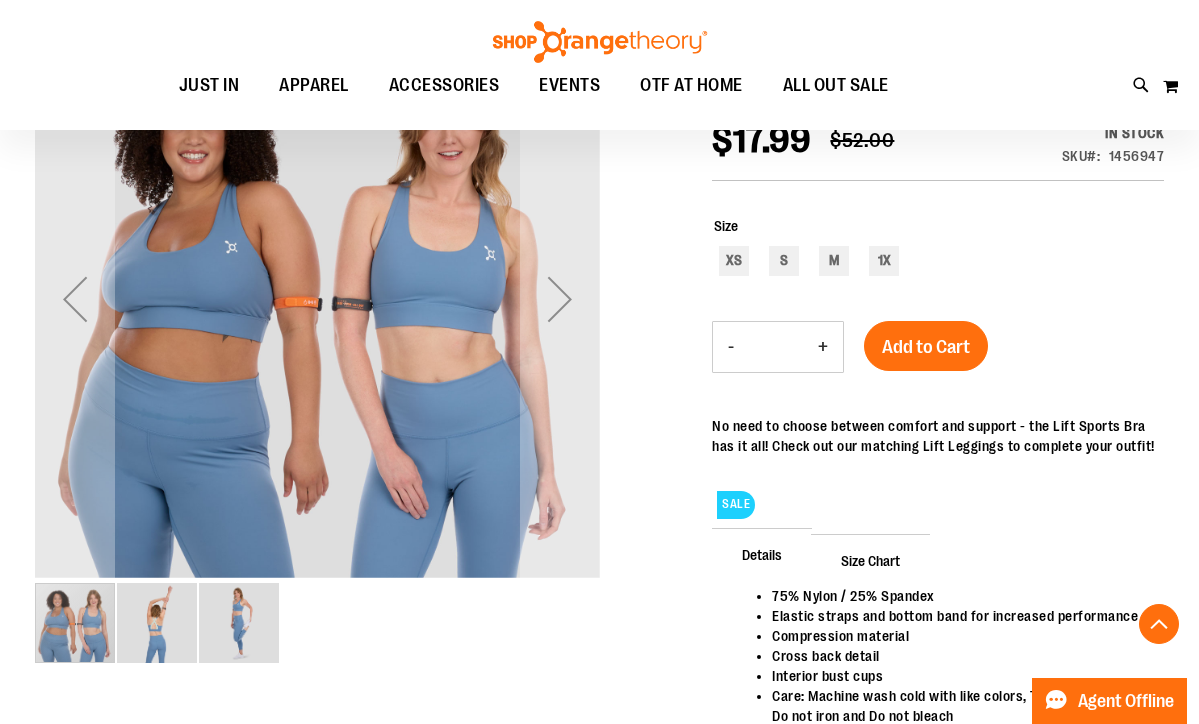 scroll, scrollTop: 384, scrollLeft: 0, axis: vertical 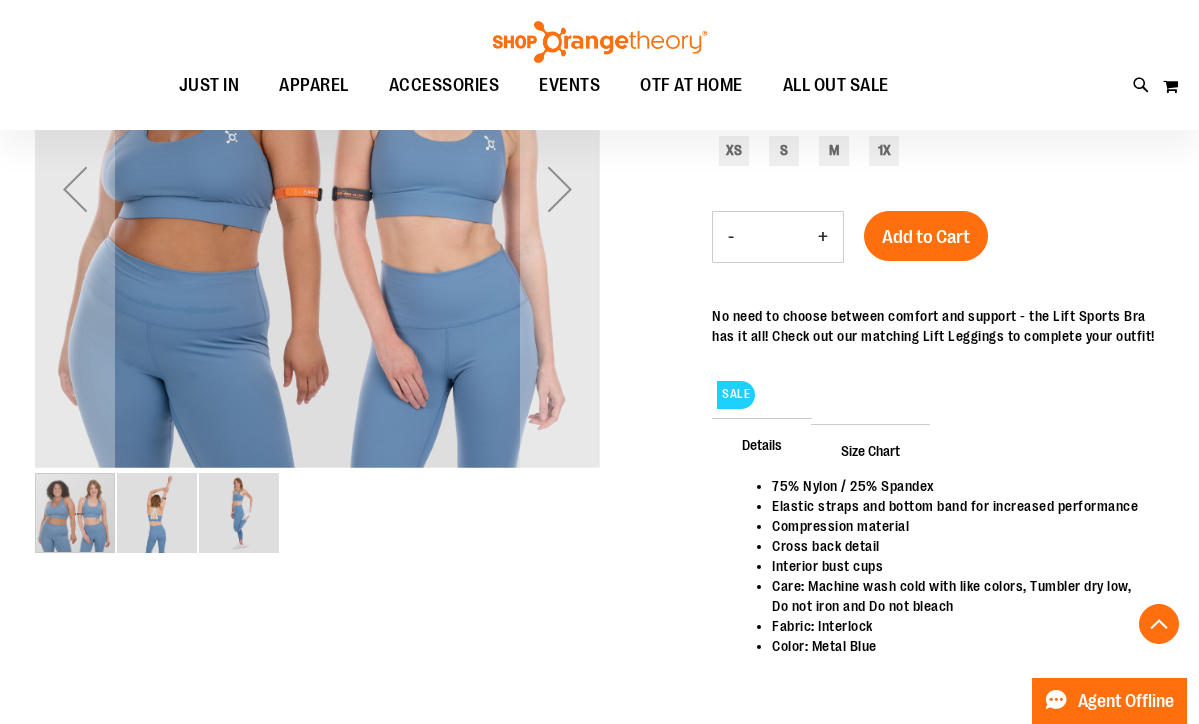 click at bounding box center [157, 513] 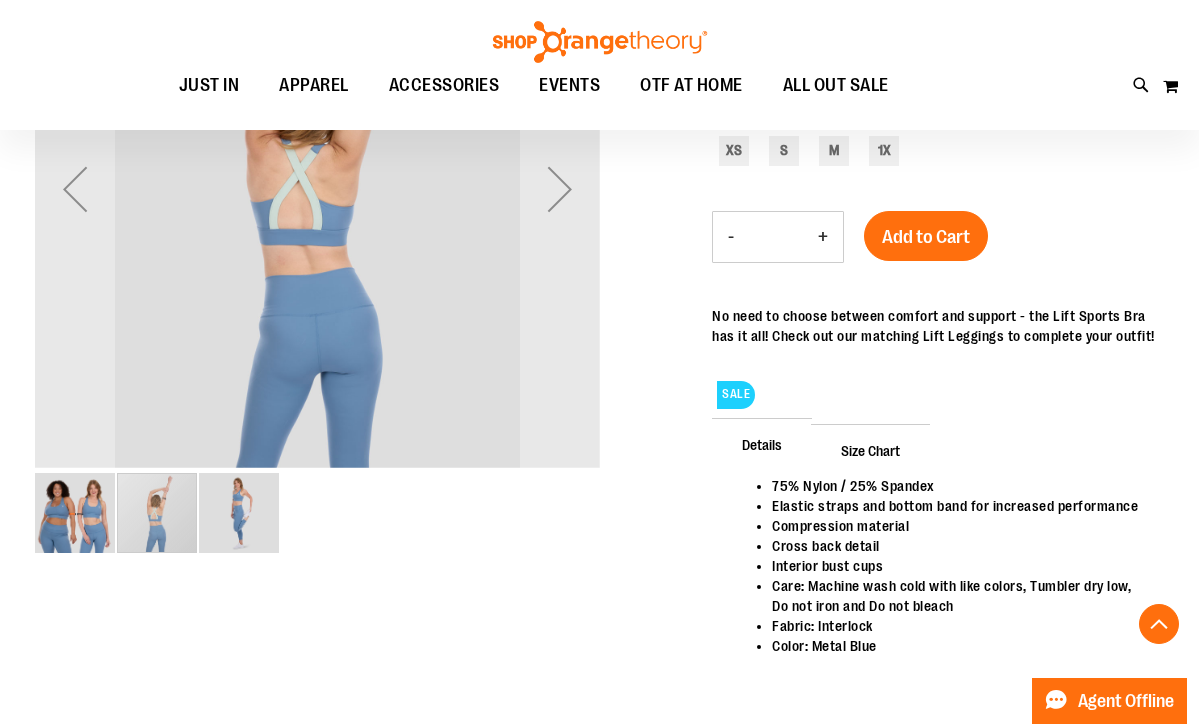 click at bounding box center [239, 513] 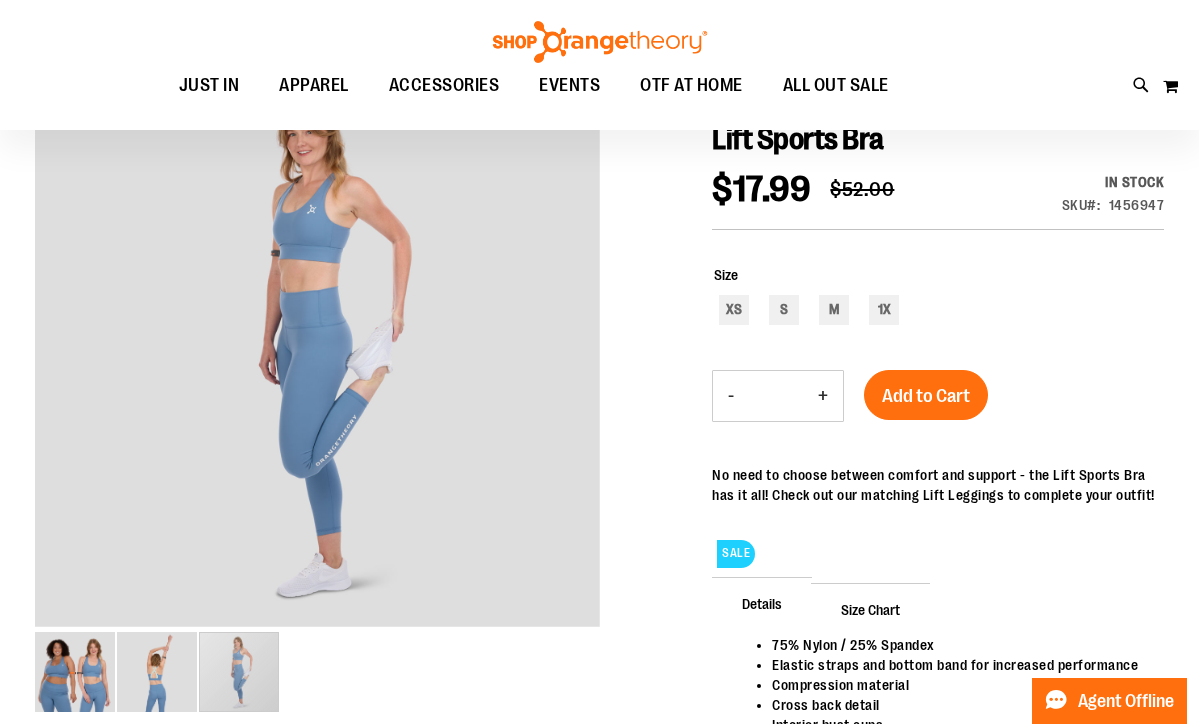scroll, scrollTop: 222, scrollLeft: 0, axis: vertical 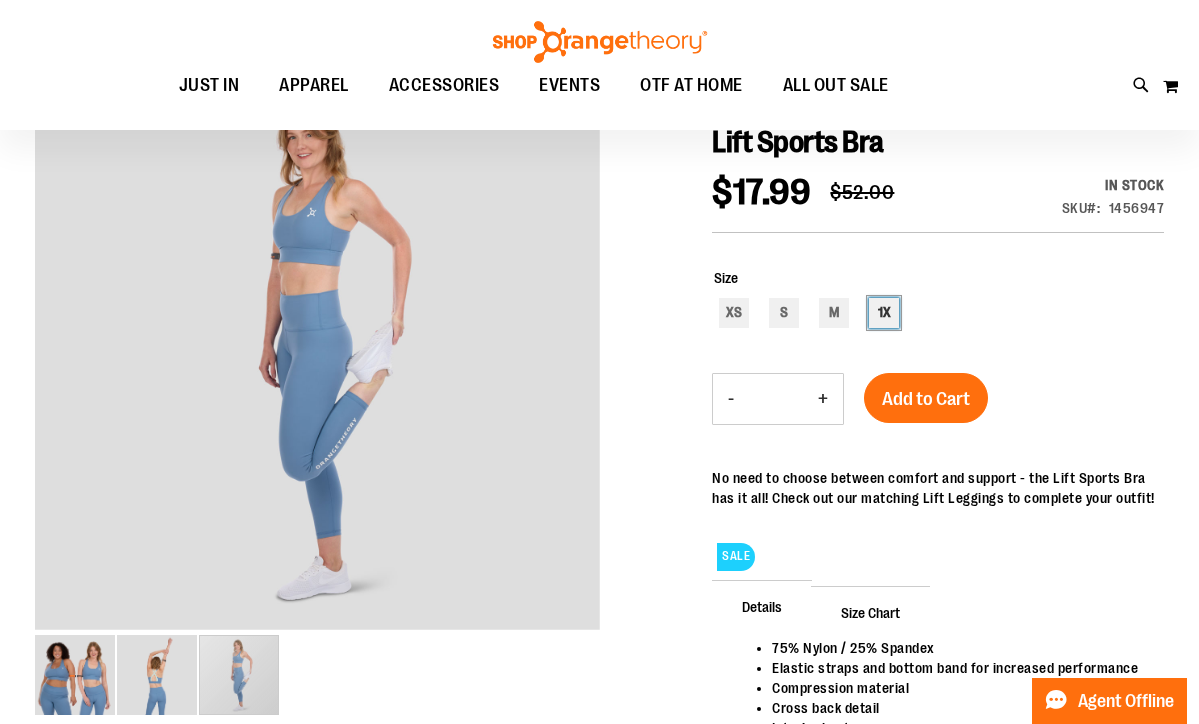 click on "1X" at bounding box center [884, 313] 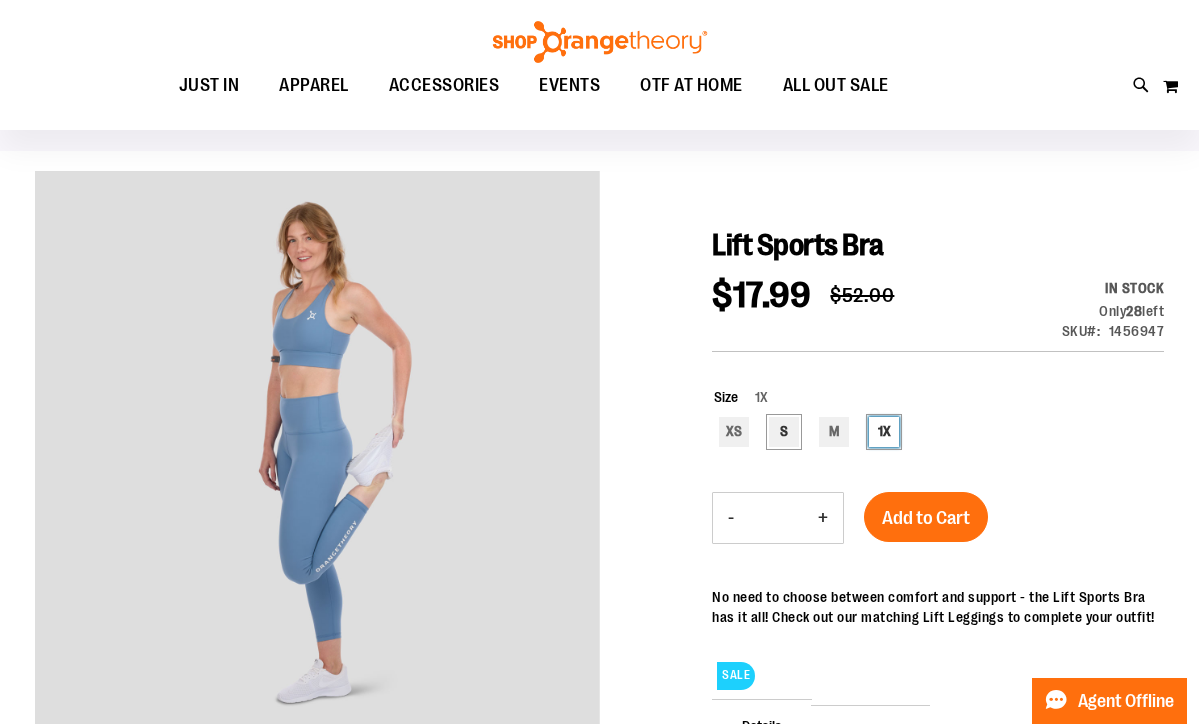 scroll, scrollTop: 129, scrollLeft: 0, axis: vertical 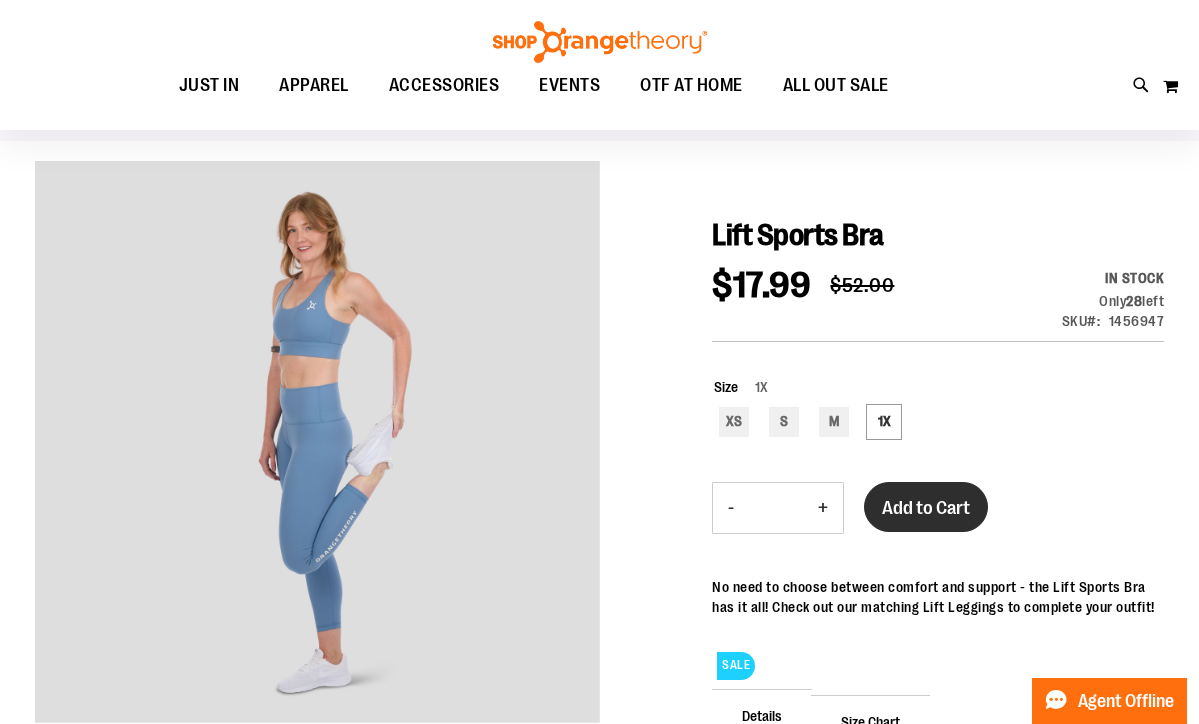 click on "Add to Cart" at bounding box center (926, 508) 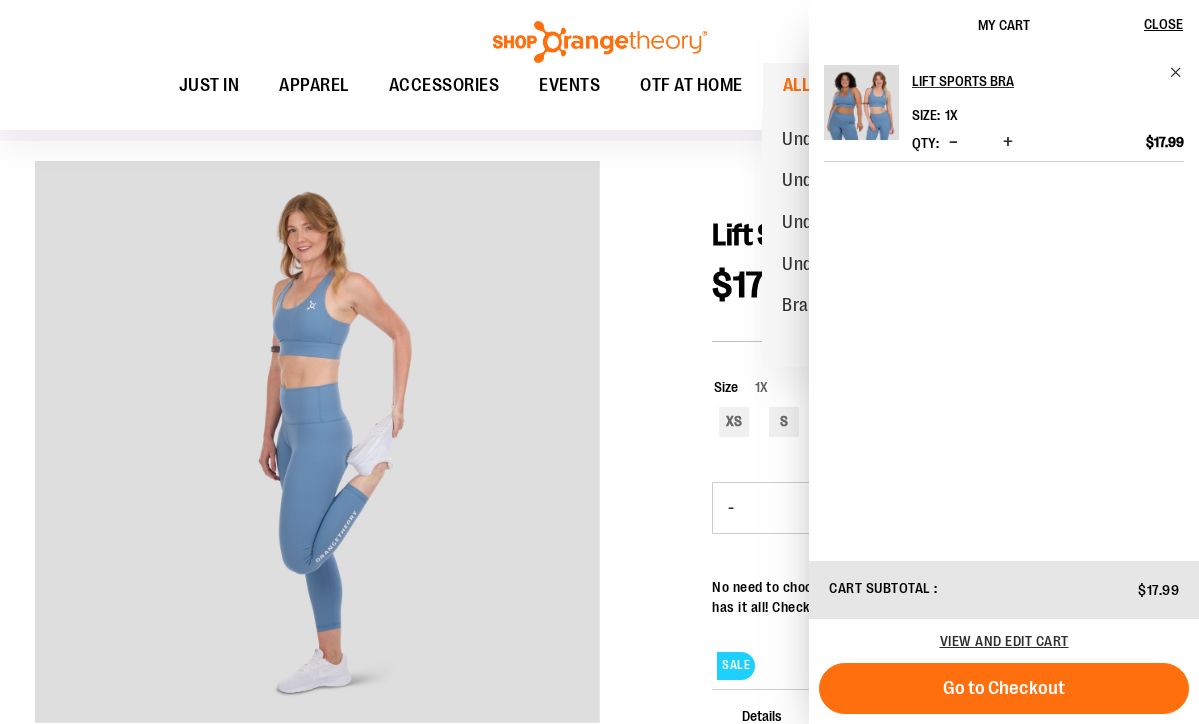 click on "ALL OUT SALE" at bounding box center (836, 85) 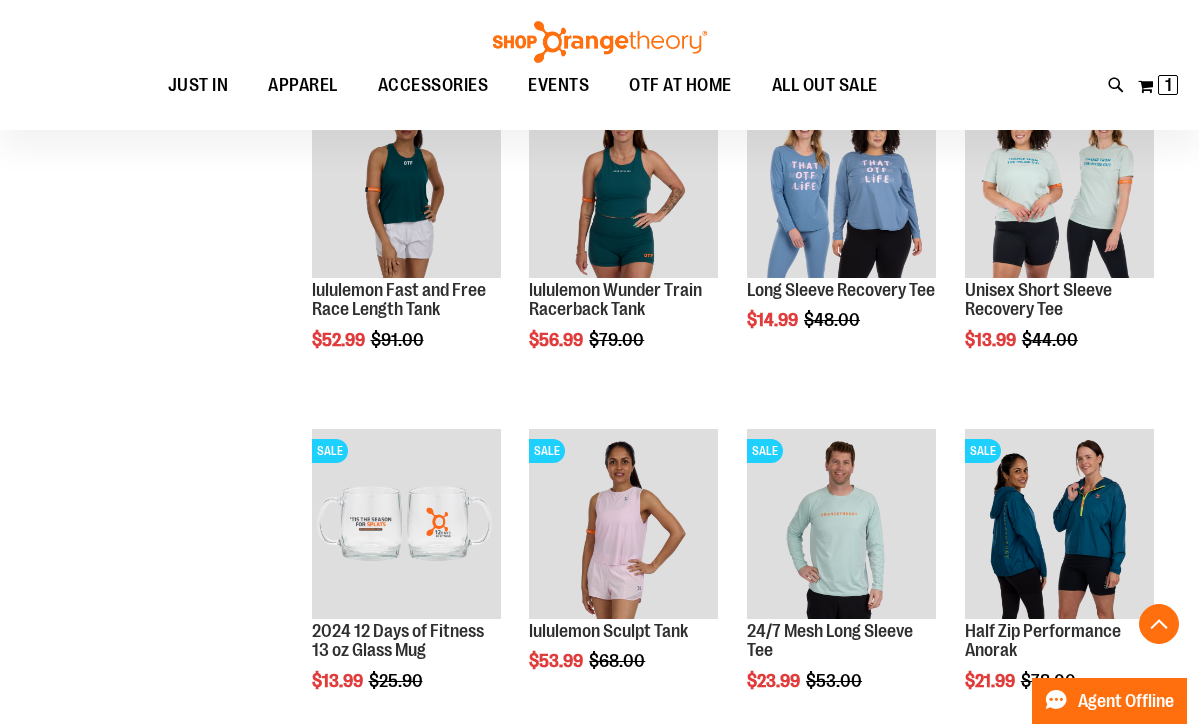 scroll, scrollTop: 1128, scrollLeft: 0, axis: vertical 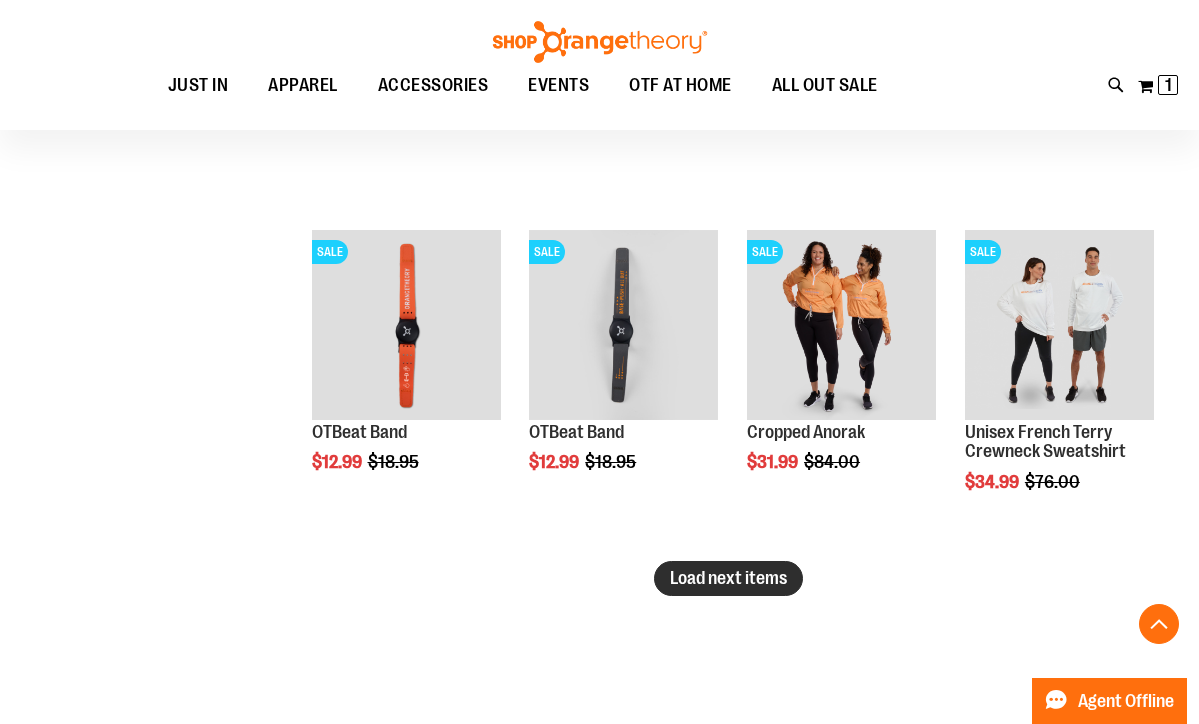 click on "Load next items" at bounding box center [728, 578] 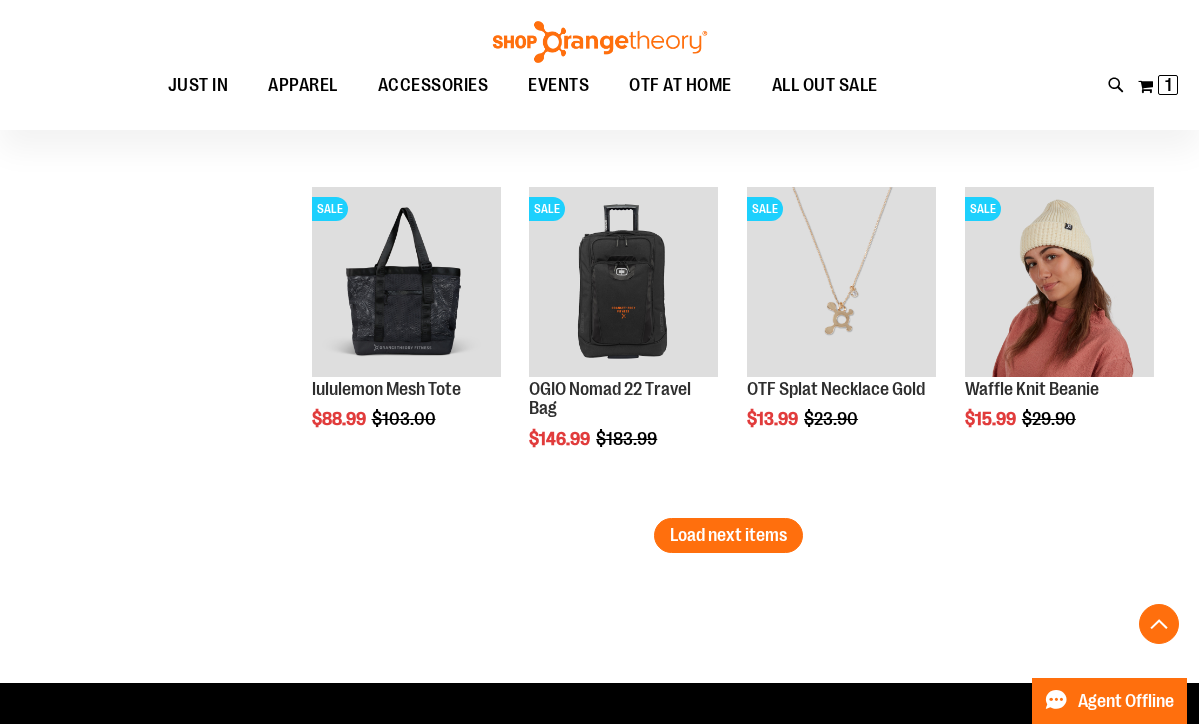 scroll, scrollTop: 3756, scrollLeft: 0, axis: vertical 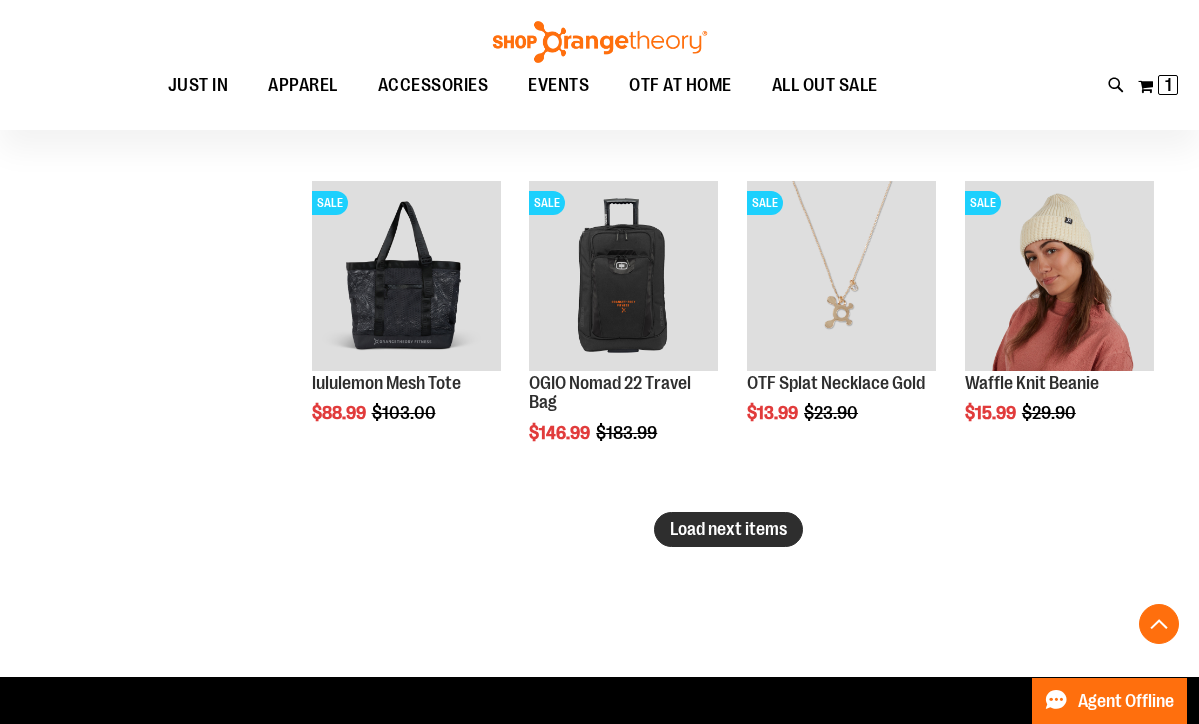 click on "Load next items" at bounding box center [728, 529] 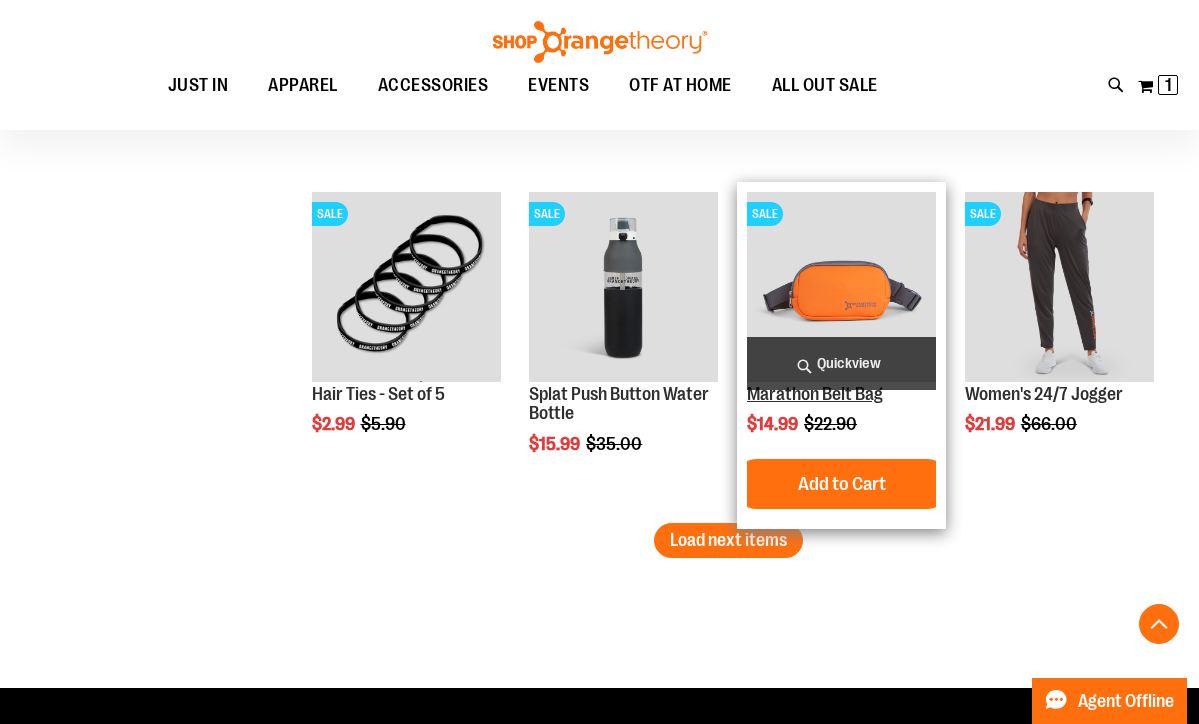 scroll, scrollTop: 4775, scrollLeft: 0, axis: vertical 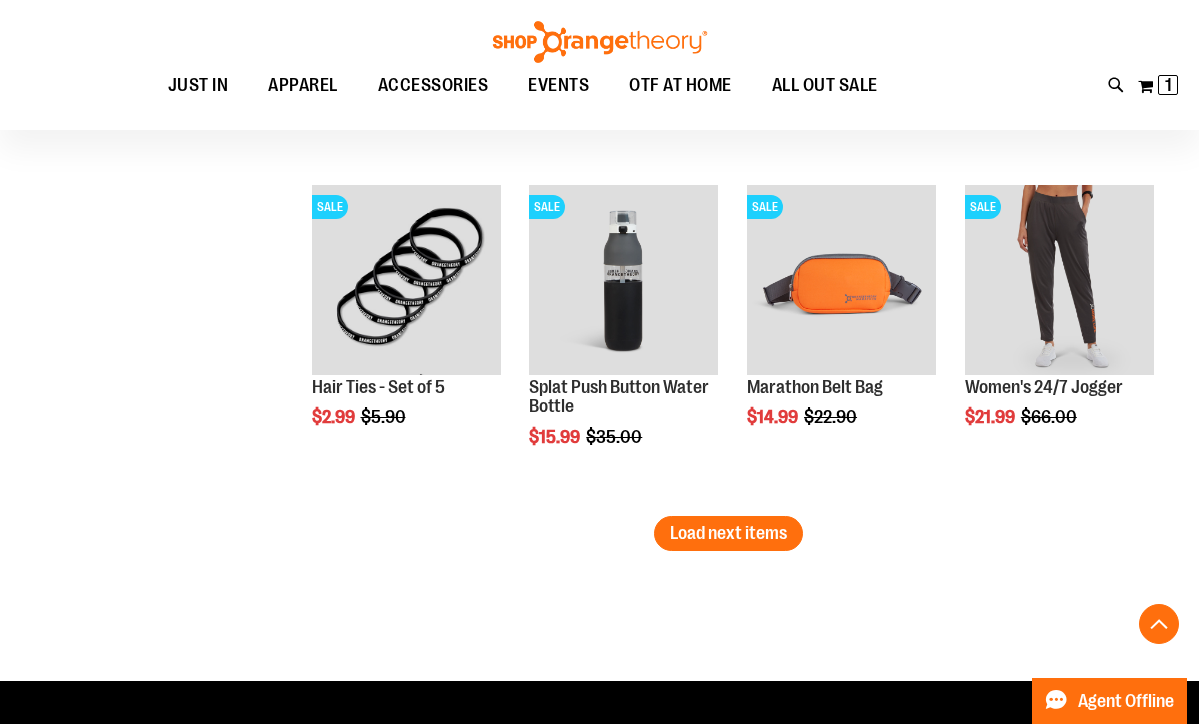click on "Load next items" at bounding box center (728, 533) 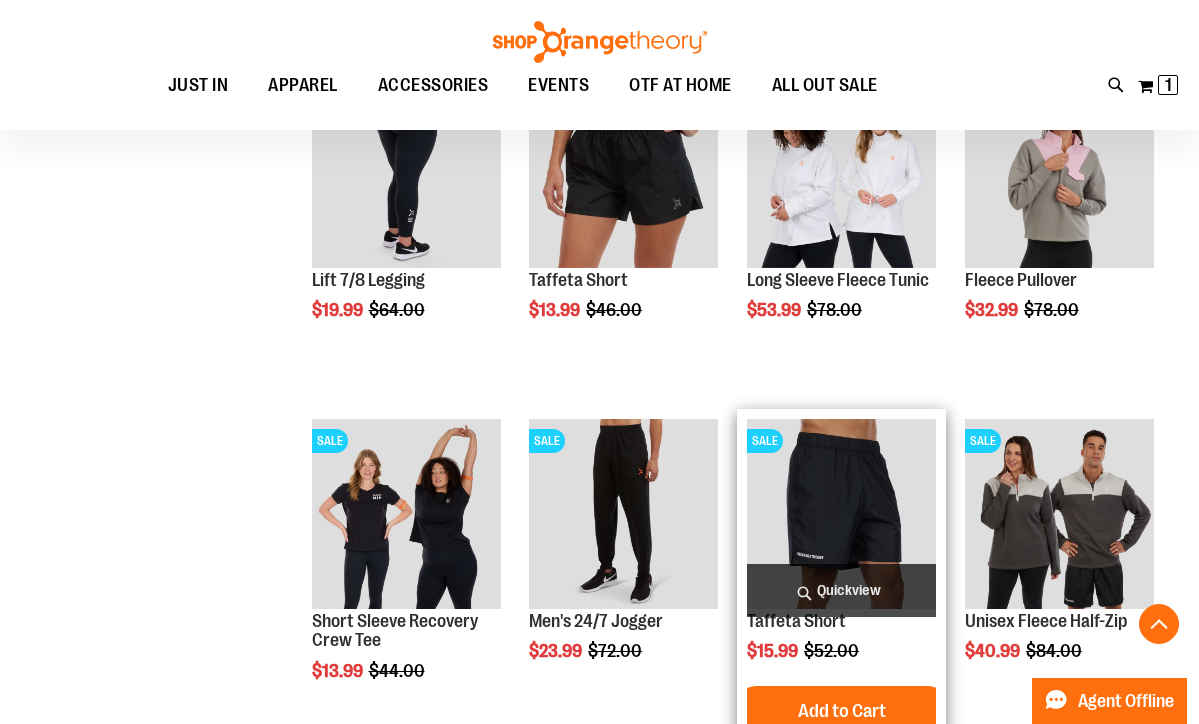 scroll, scrollTop: 5288, scrollLeft: 0, axis: vertical 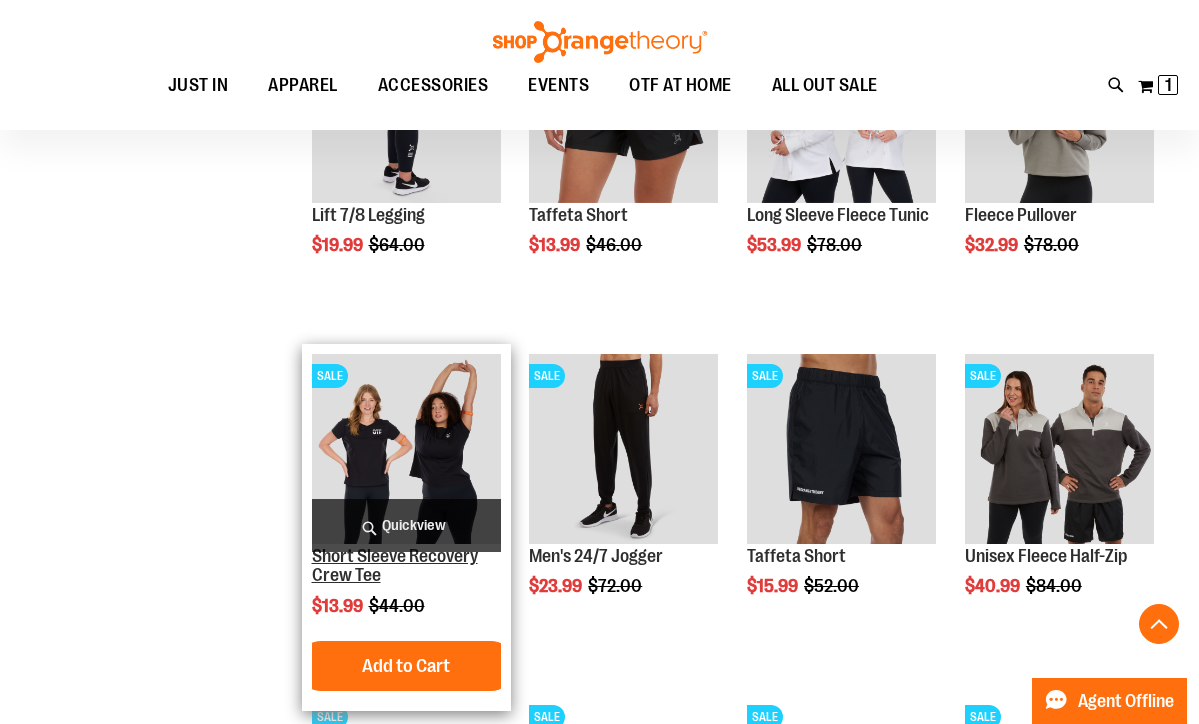 click on "Short Sleeve Recovery Crew Tee" at bounding box center (395, 566) 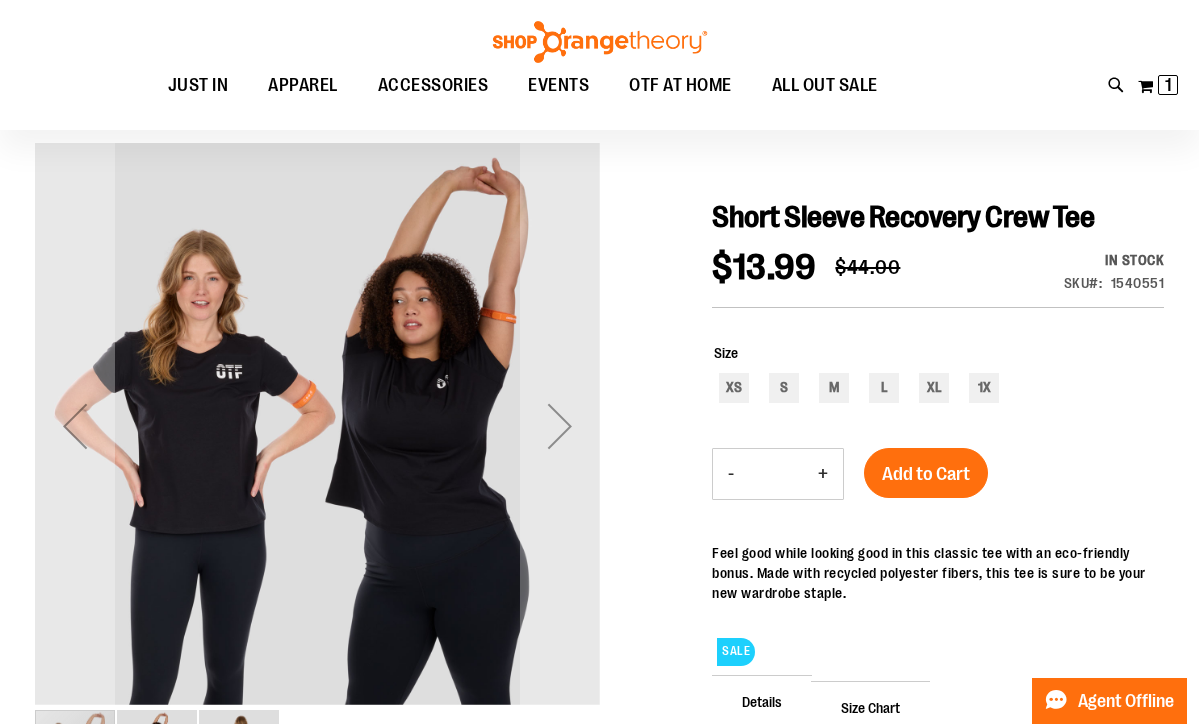 scroll, scrollTop: 274, scrollLeft: 0, axis: vertical 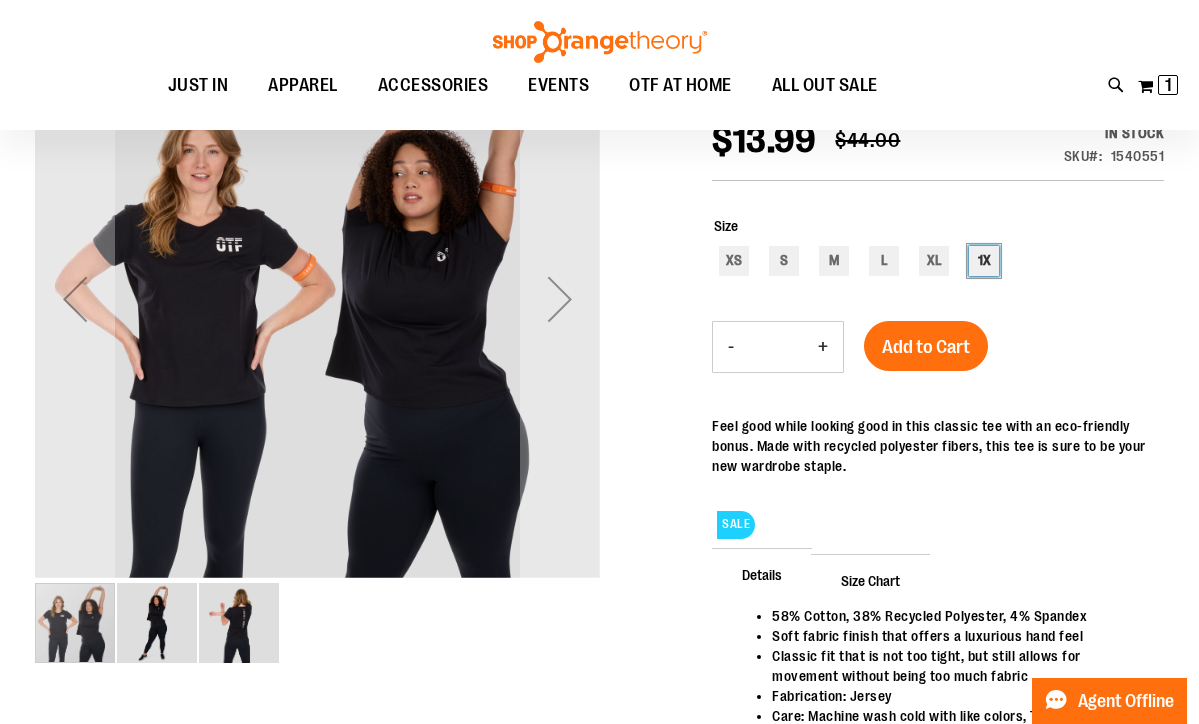 click on "1X" at bounding box center (984, 261) 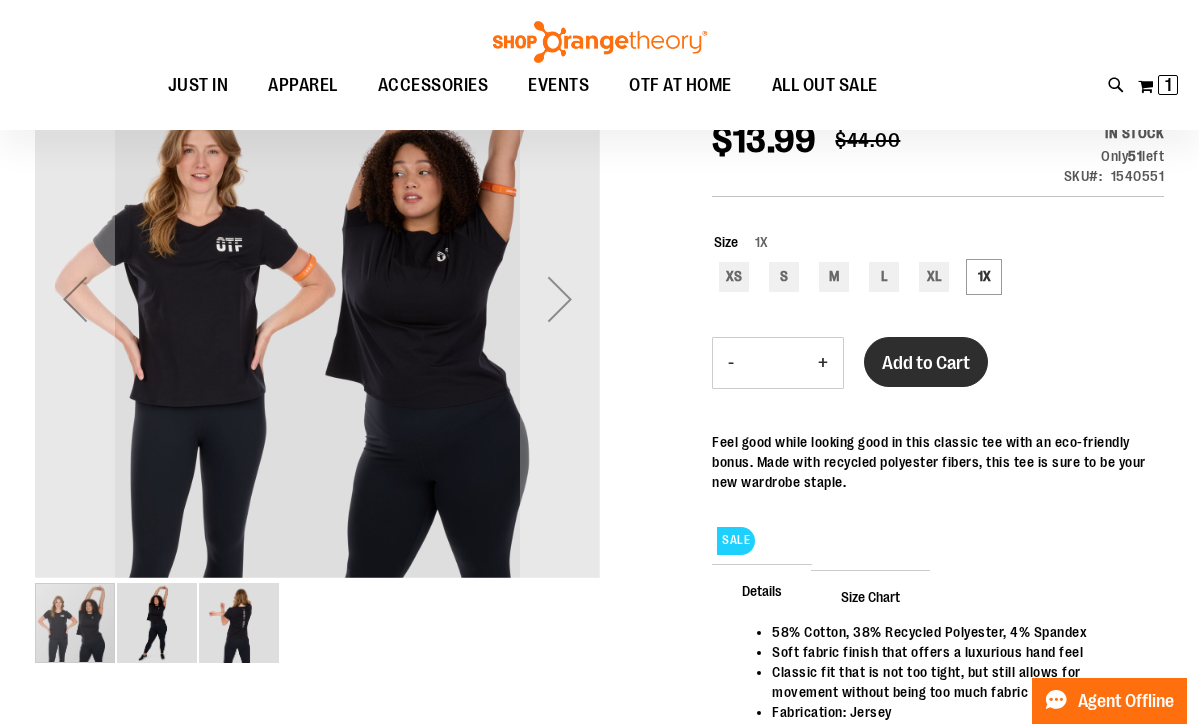 click on "Add to Cart" at bounding box center (926, 363) 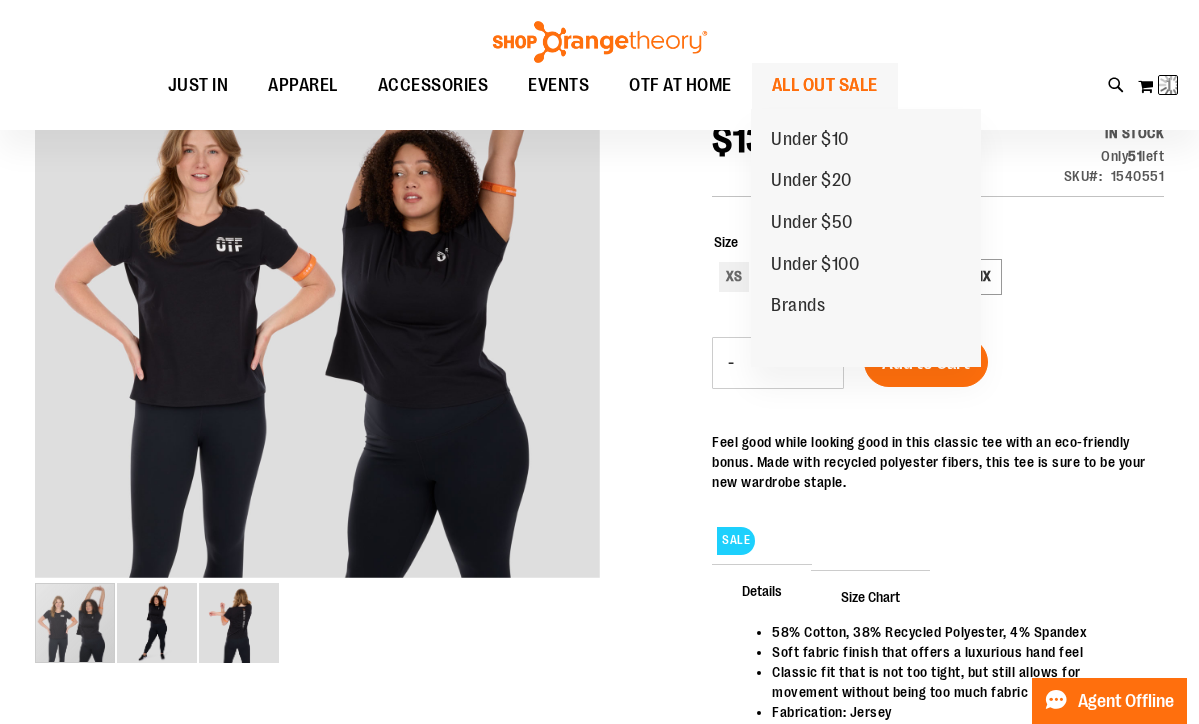click on "ALL OUT SALE" at bounding box center (825, 85) 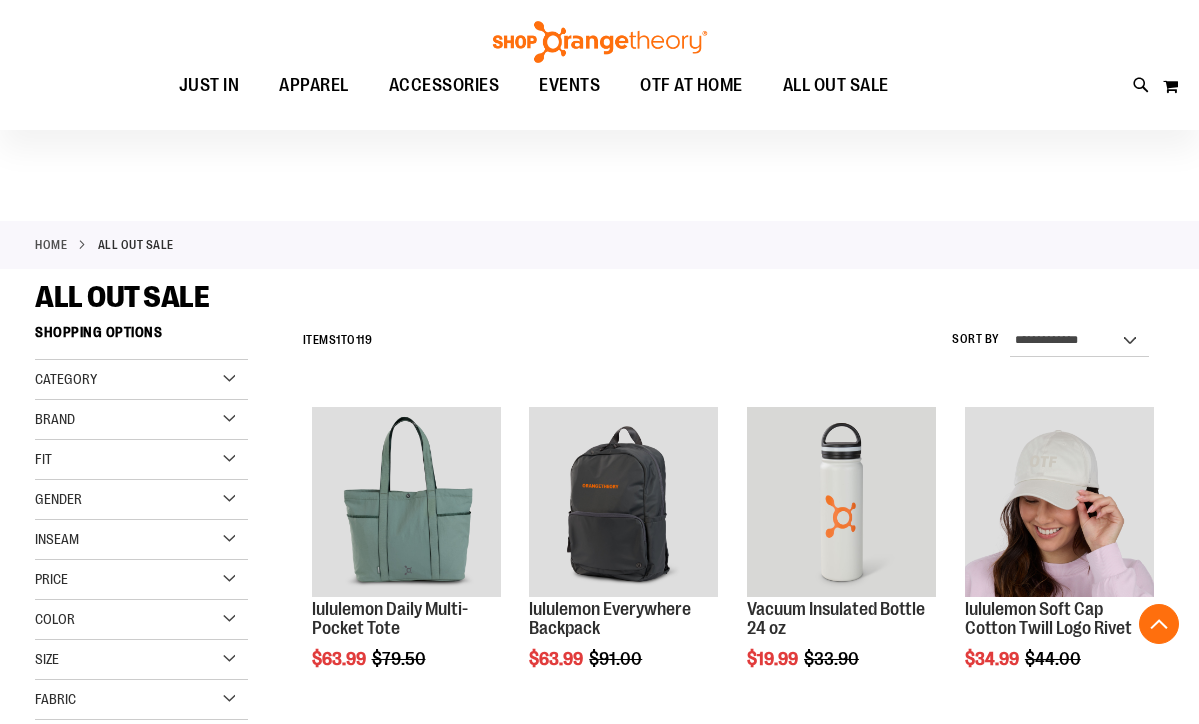 scroll, scrollTop: 900, scrollLeft: 0, axis: vertical 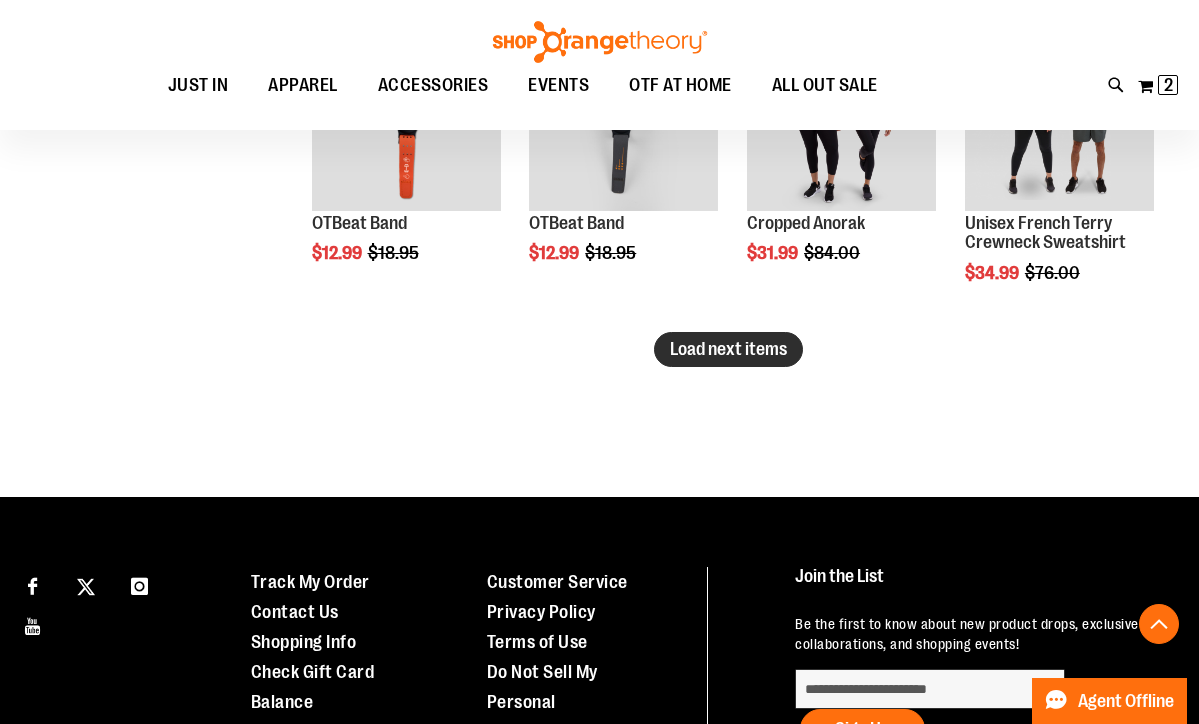 click on "Load next items" at bounding box center (728, 349) 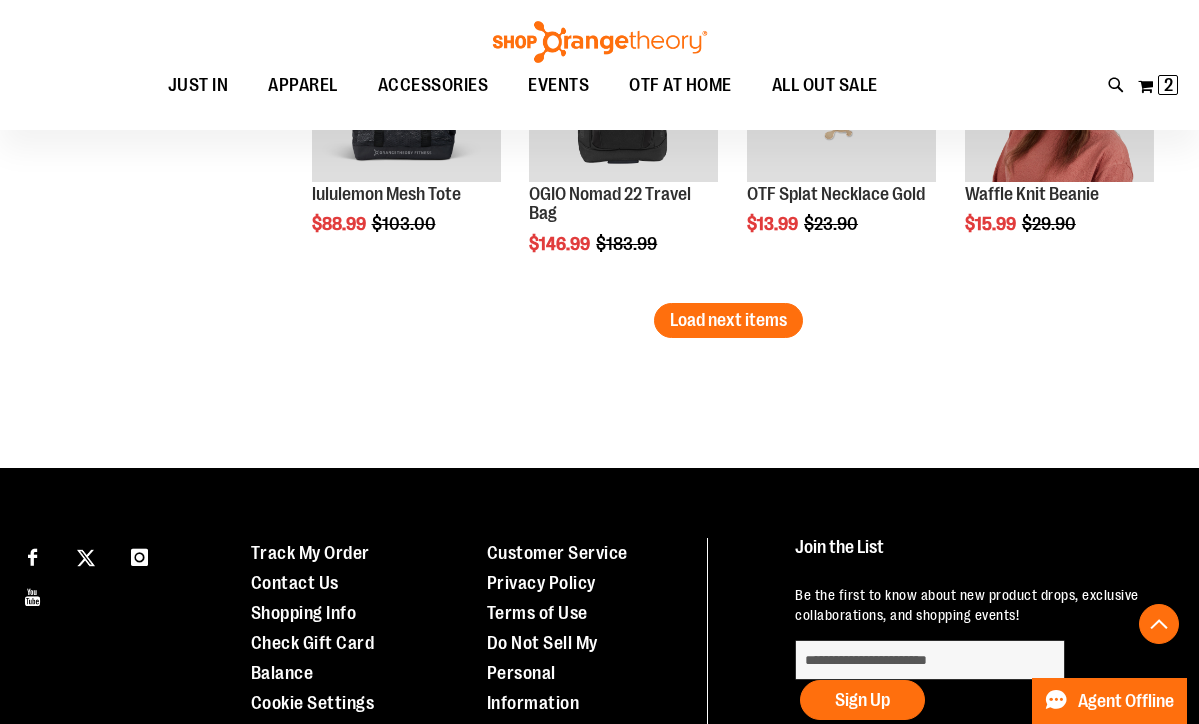scroll, scrollTop: 3707, scrollLeft: 0, axis: vertical 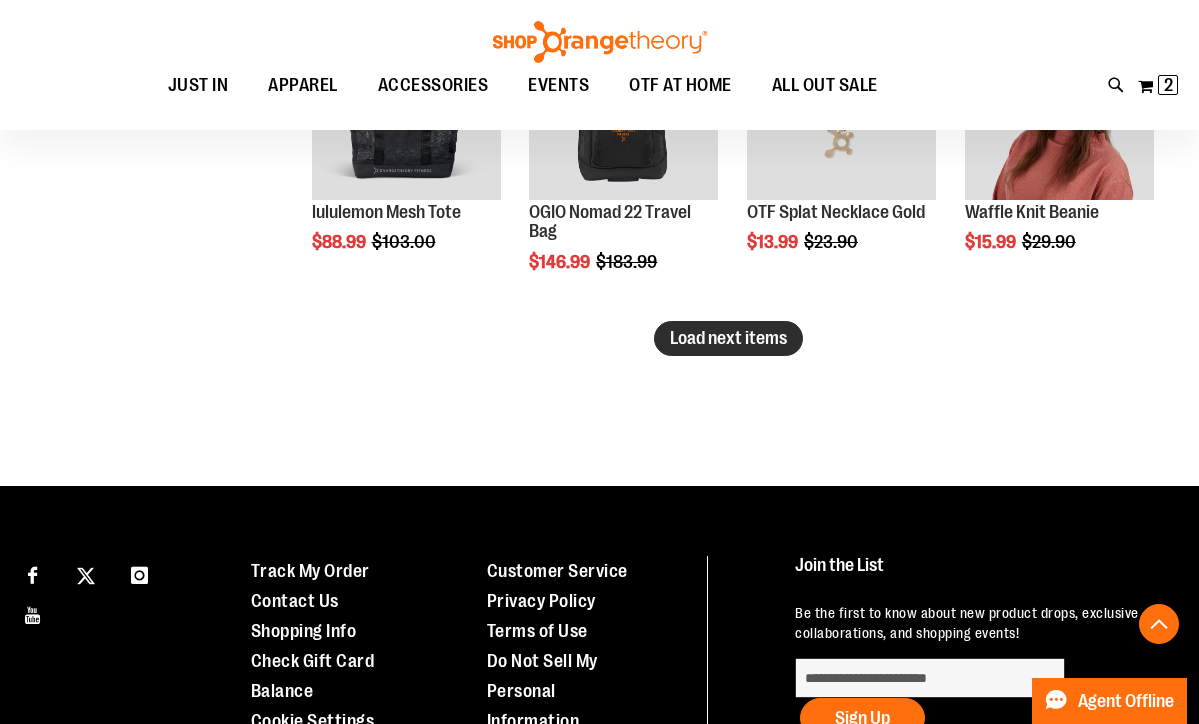 click on "Load next items" at bounding box center [728, 338] 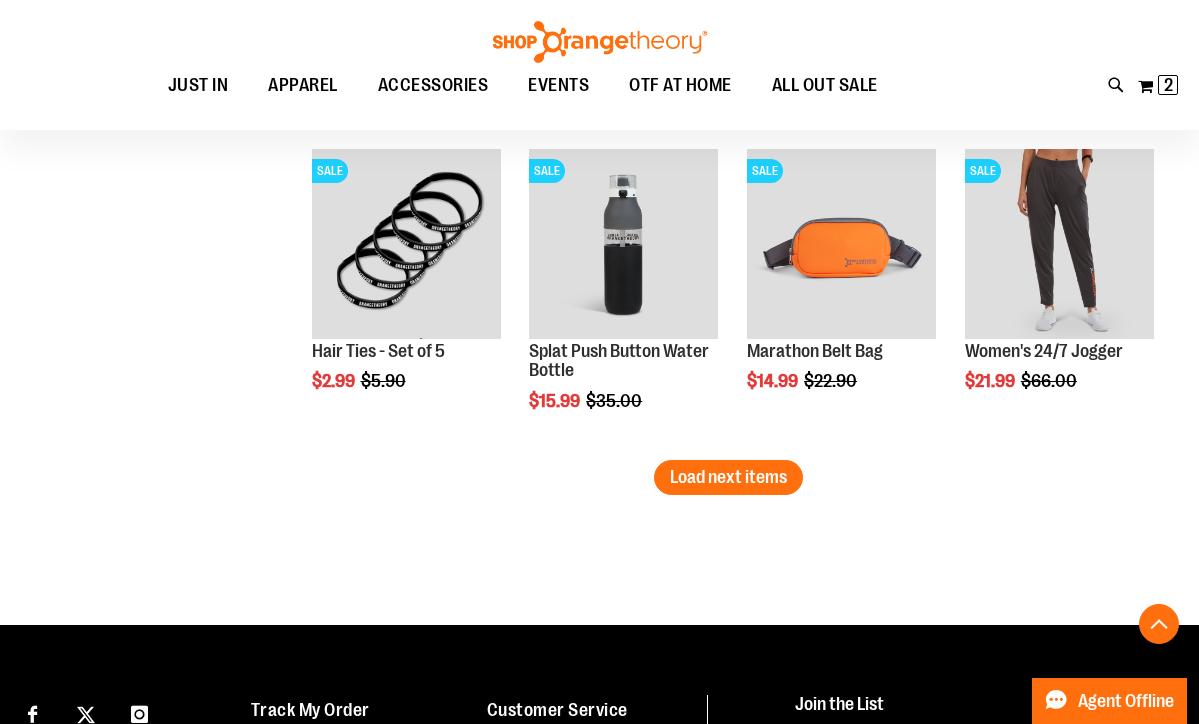 scroll, scrollTop: 4530, scrollLeft: 0, axis: vertical 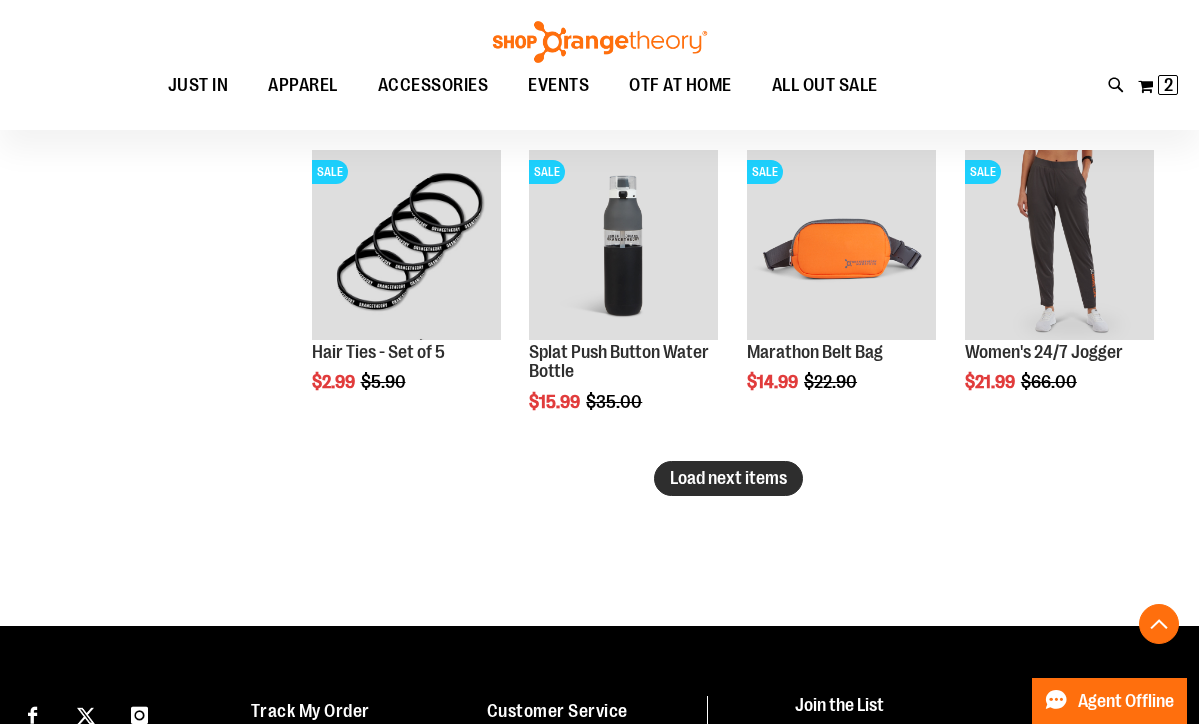 click on "Load next items" at bounding box center (728, 478) 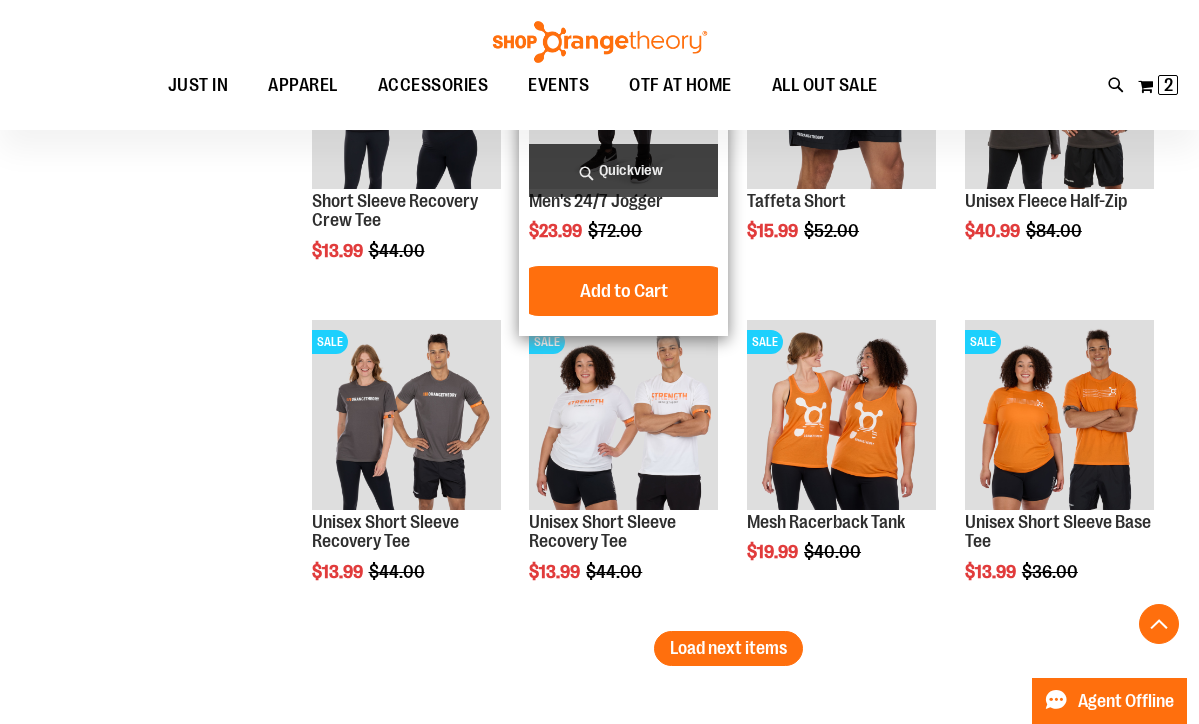 scroll, scrollTop: 5326, scrollLeft: 0, axis: vertical 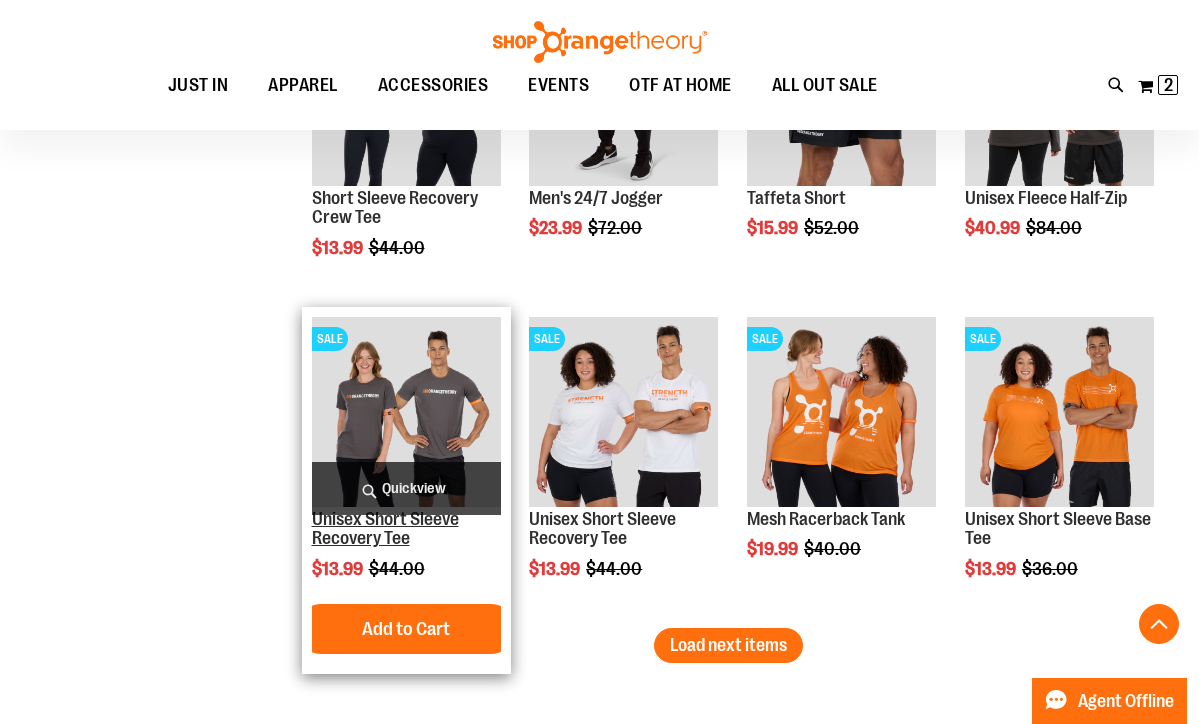 click on "Unisex Short Sleeve Recovery Tee" at bounding box center (385, 529) 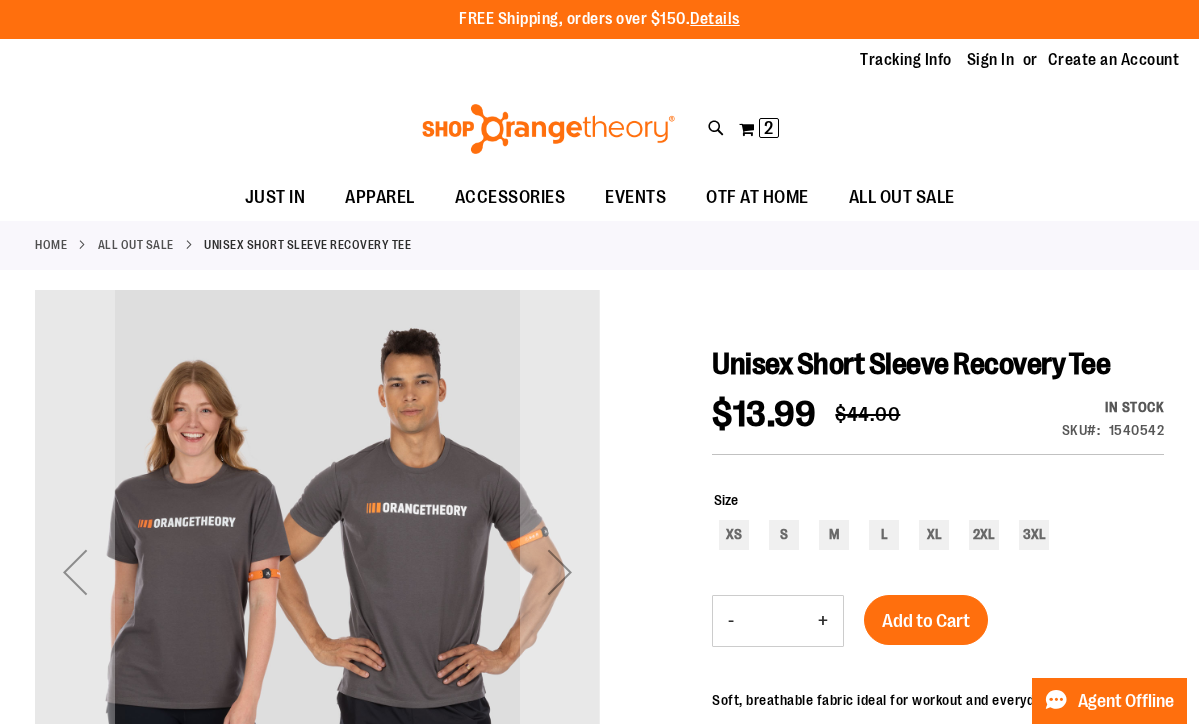 scroll, scrollTop: 0, scrollLeft: 0, axis: both 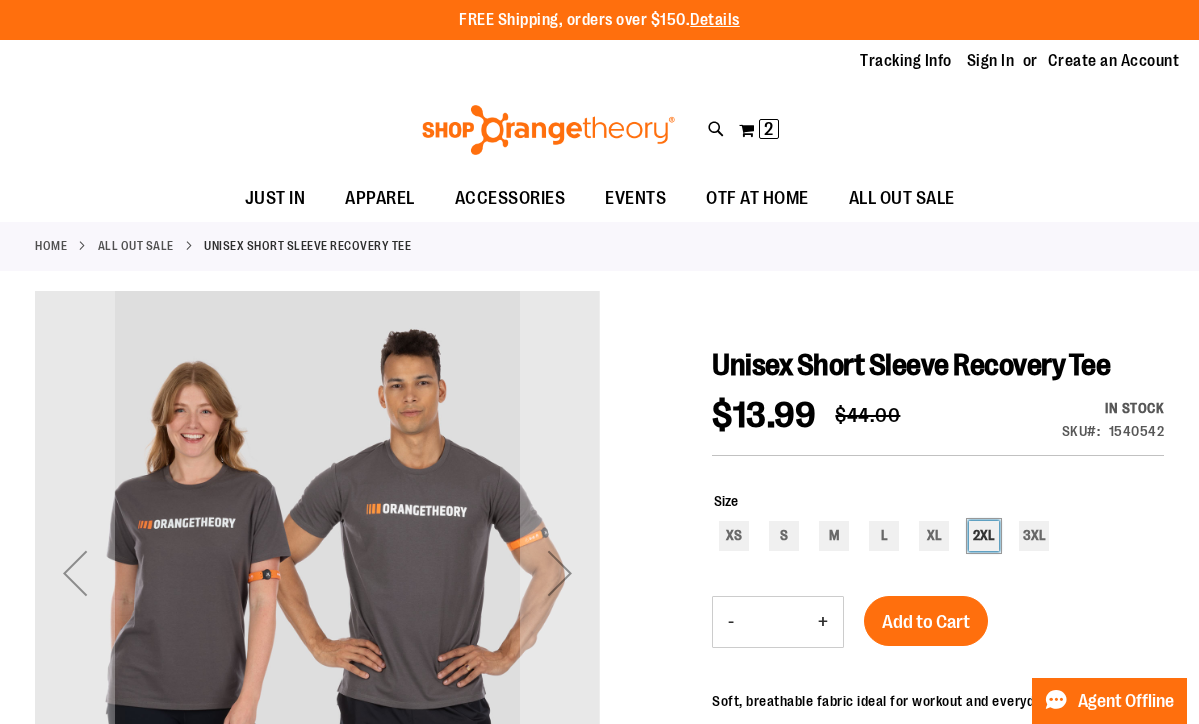 click on "2XL" at bounding box center (984, 536) 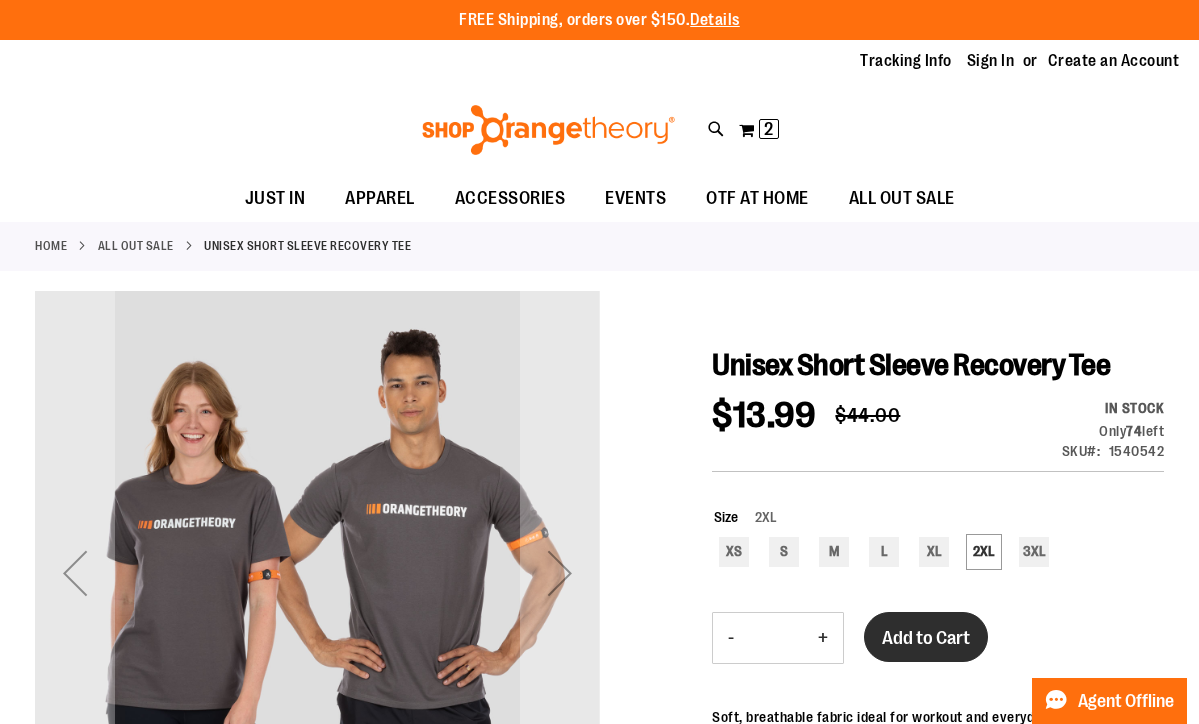 click on "Add to Cart" at bounding box center [926, 638] 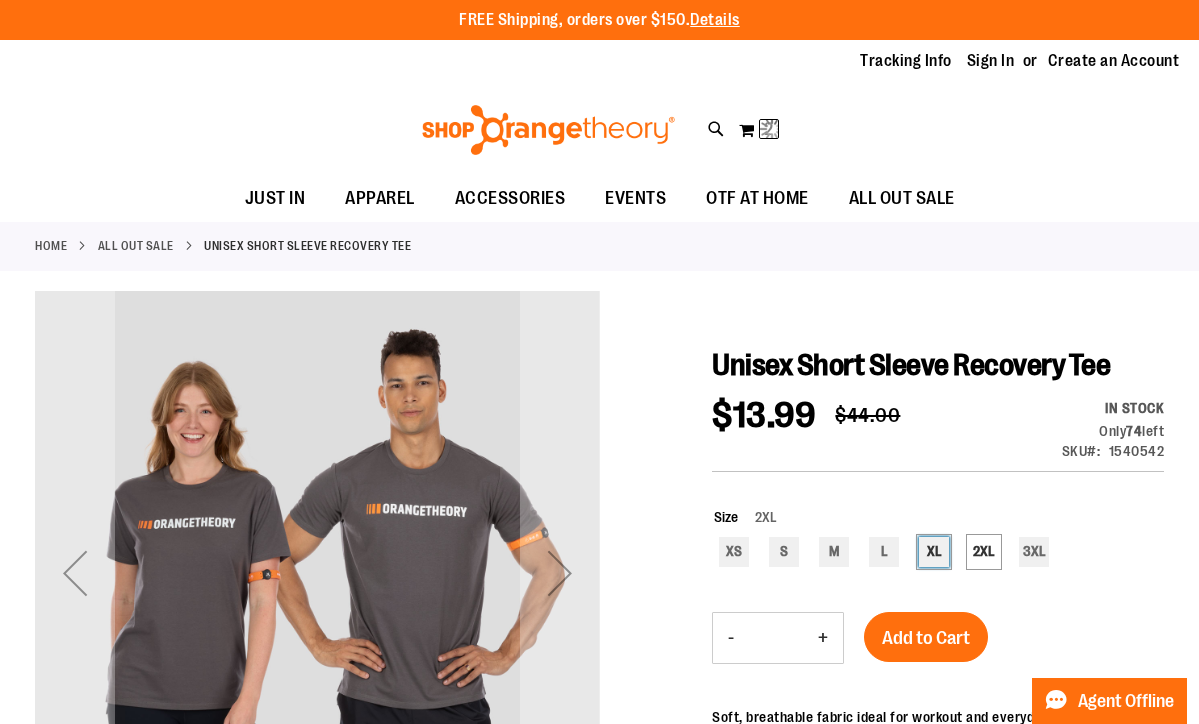 click on "XL" at bounding box center (934, 552) 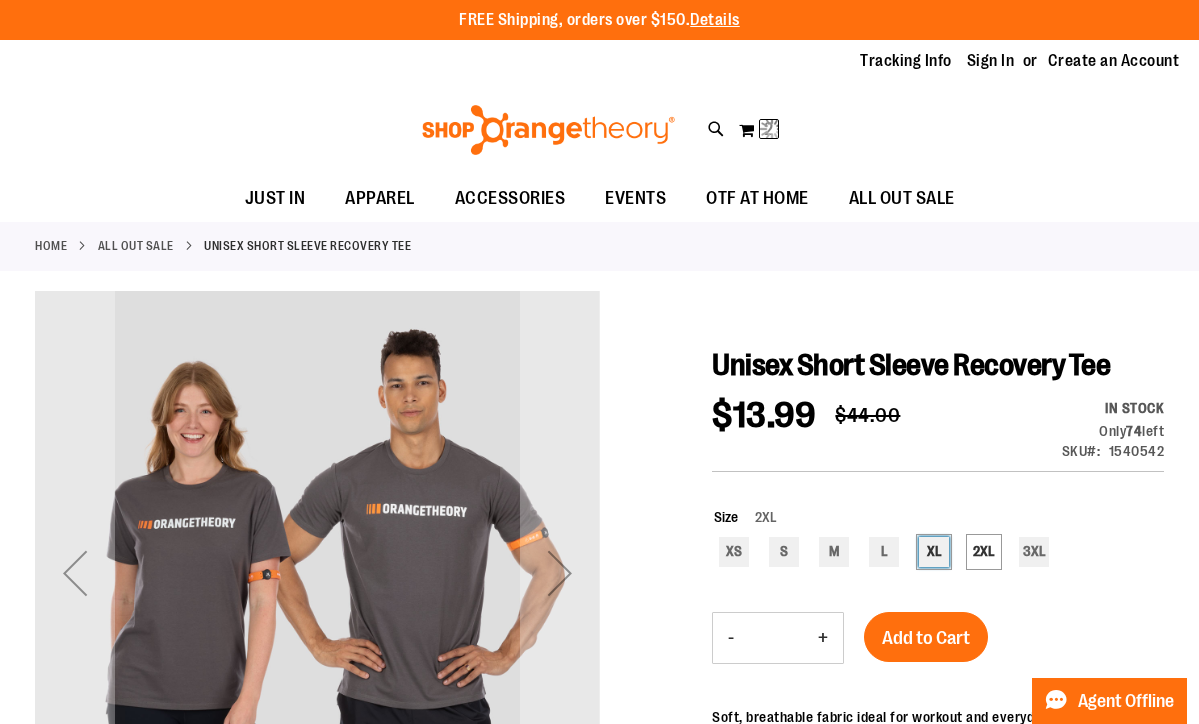 type on "***" 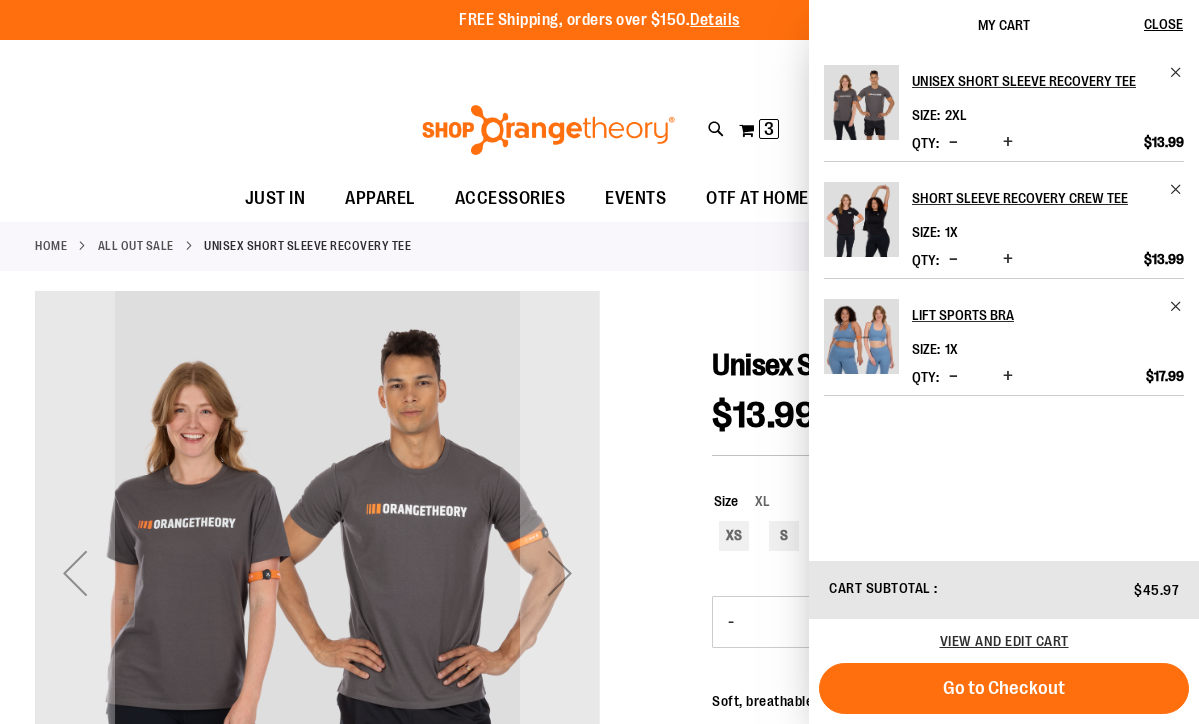 click at bounding box center (599, 686) 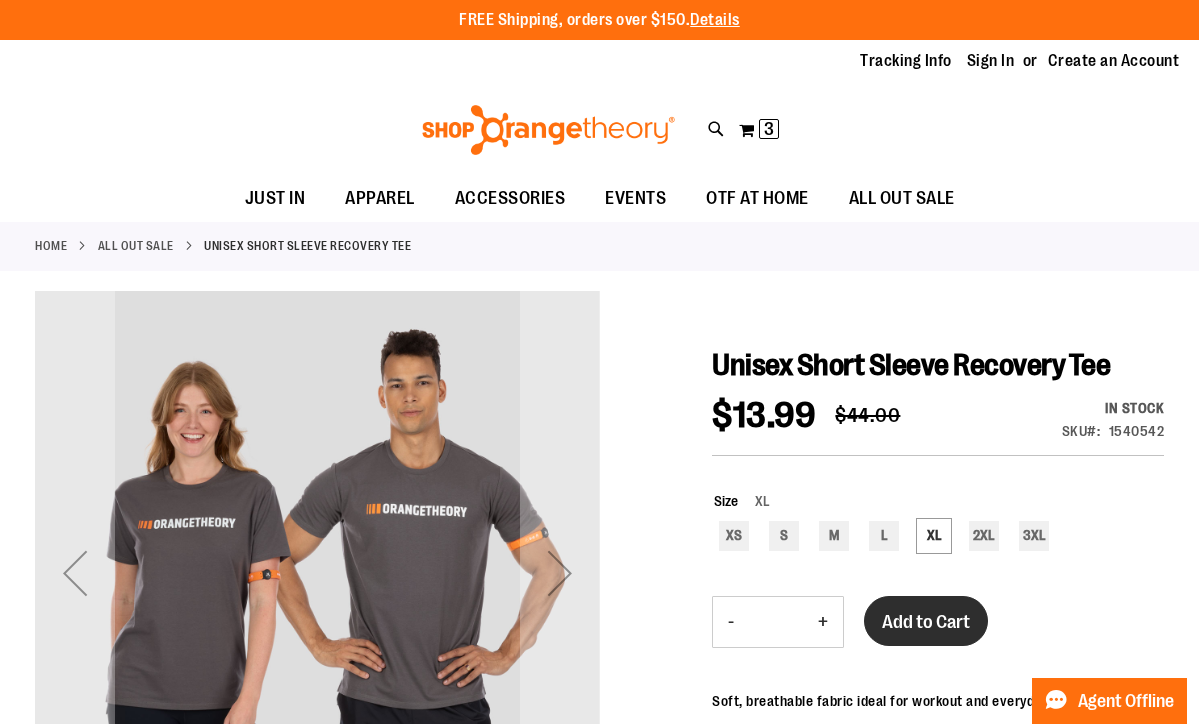 click on "Add to Cart" at bounding box center (926, 622) 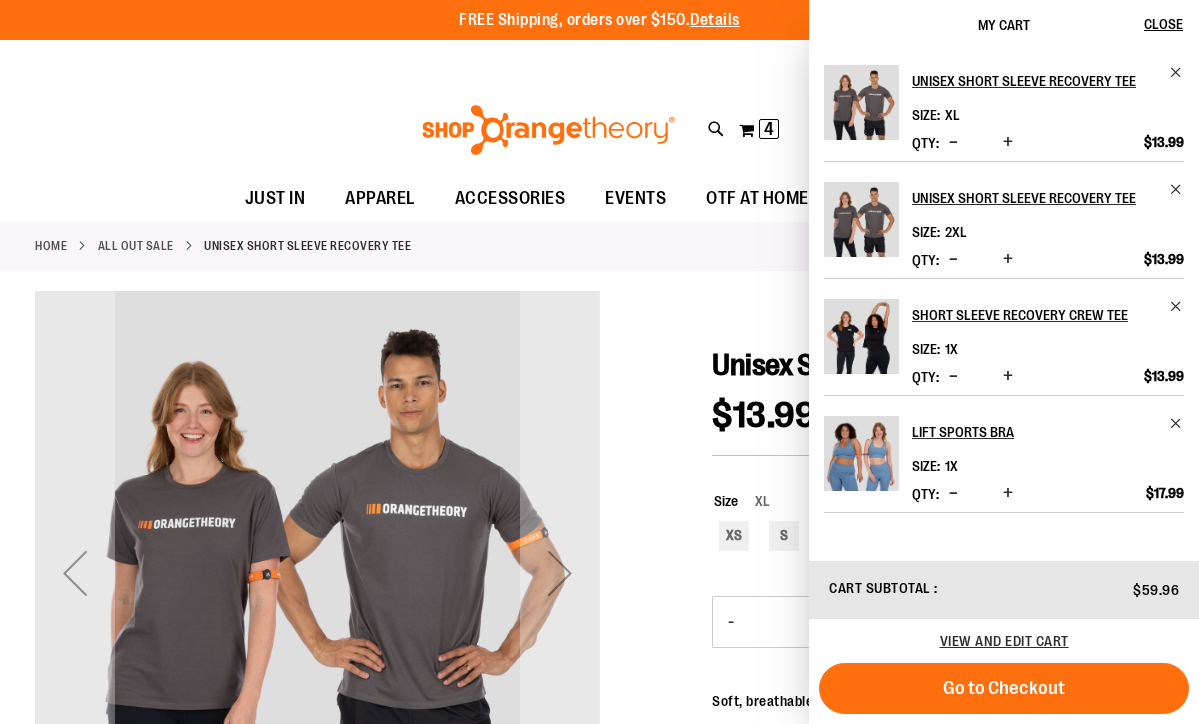click on "Home
ALL OUT SALE
Unisex Short Sleeve Recovery Tee" at bounding box center (599, 246) 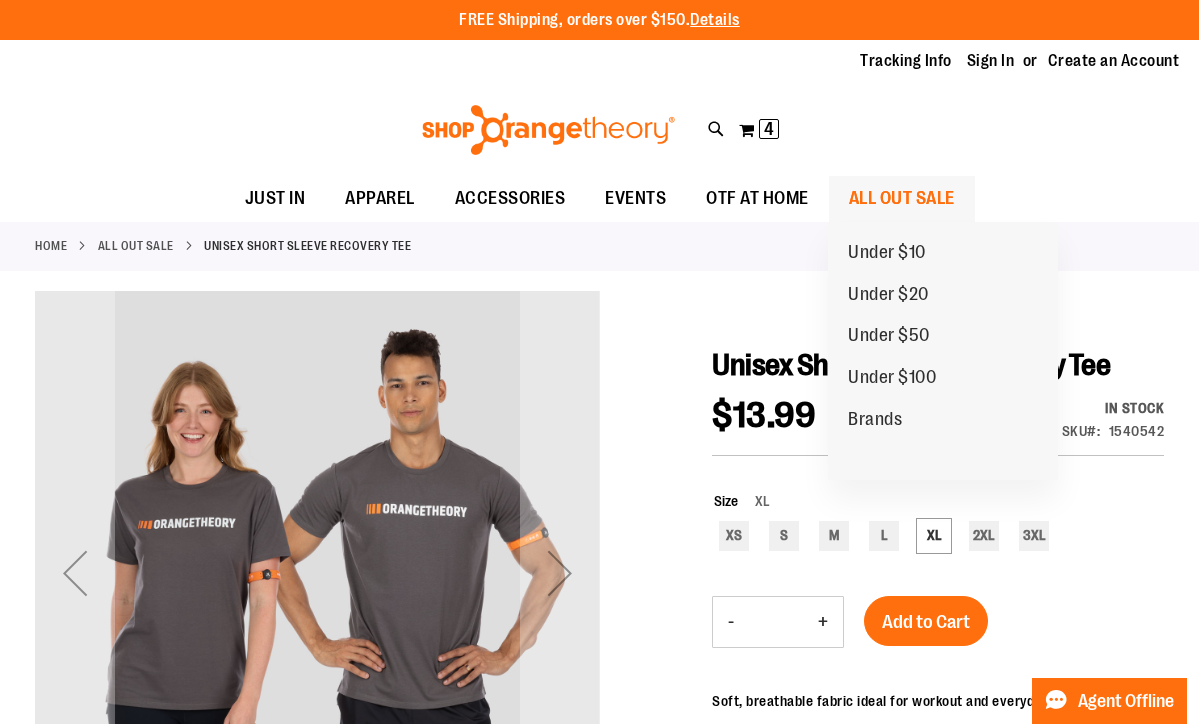 click on "ALL OUT SALE" at bounding box center [902, 198] 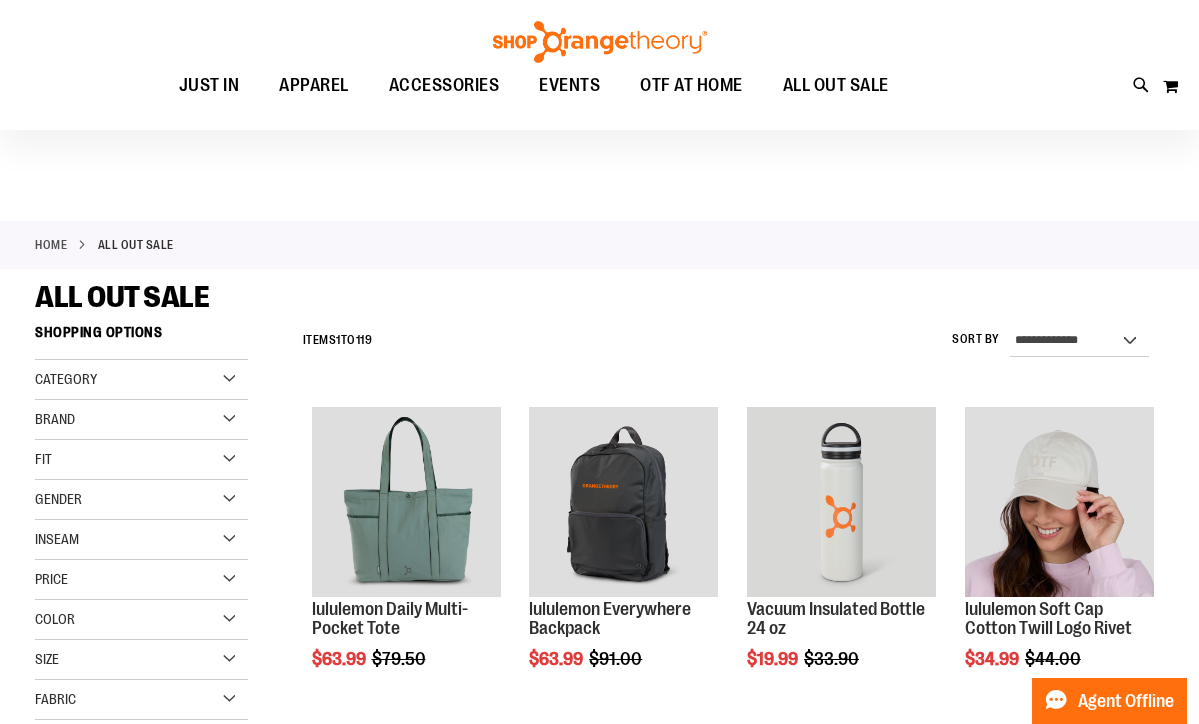 scroll, scrollTop: 836, scrollLeft: 0, axis: vertical 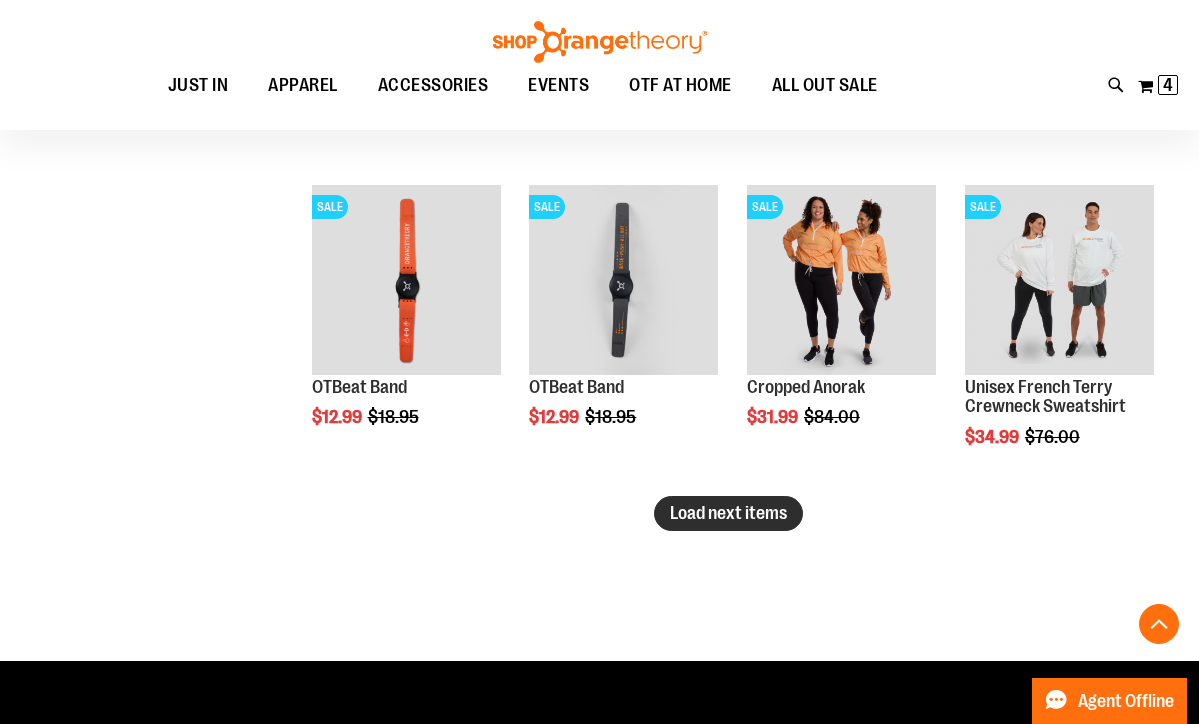 click on "Load next items" at bounding box center [728, 513] 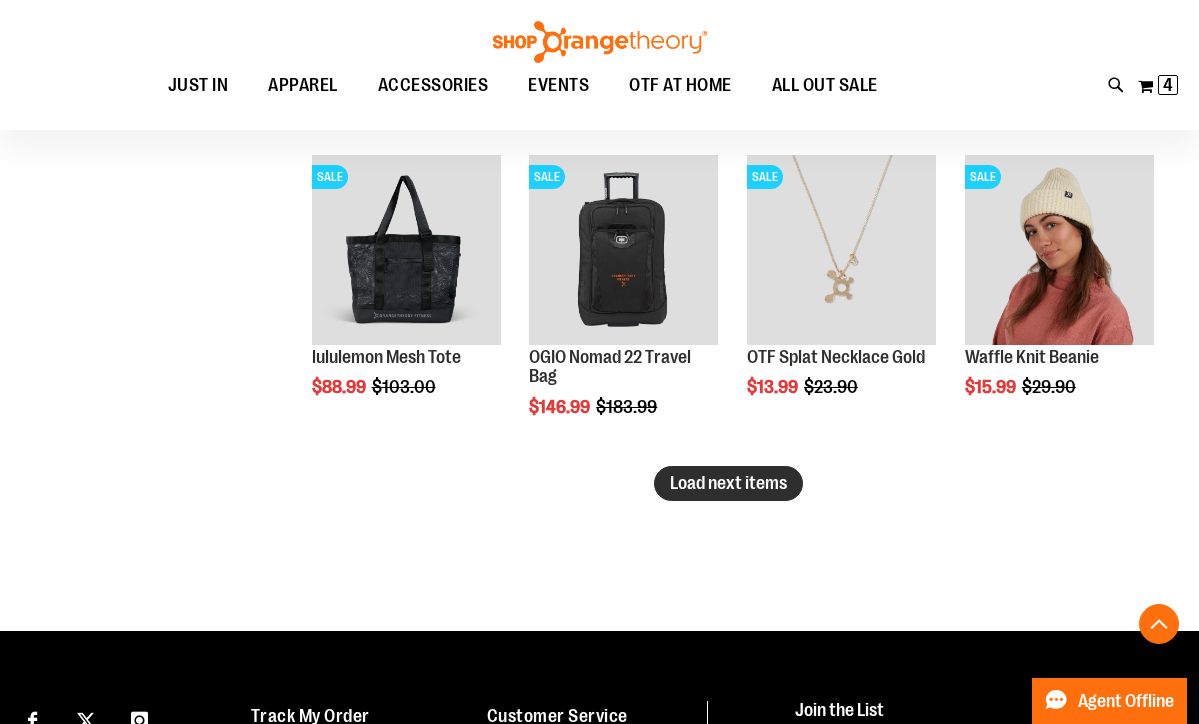scroll, scrollTop: 3781, scrollLeft: 0, axis: vertical 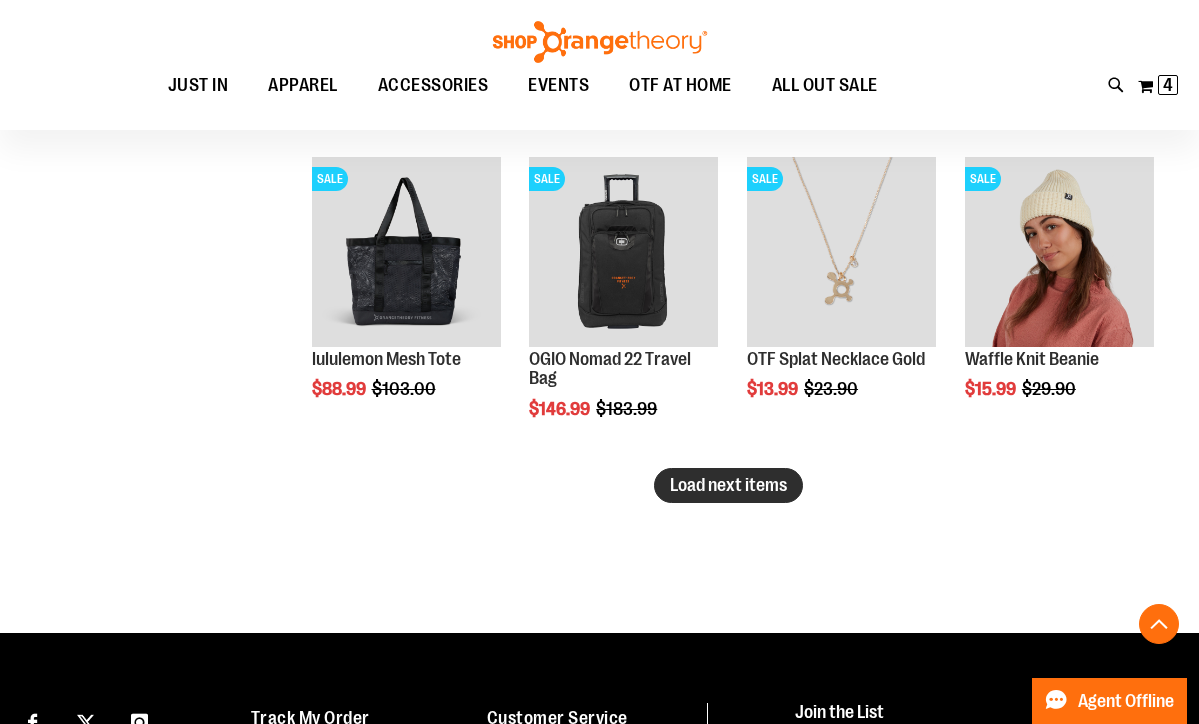 click on "Load next items" at bounding box center [728, 485] 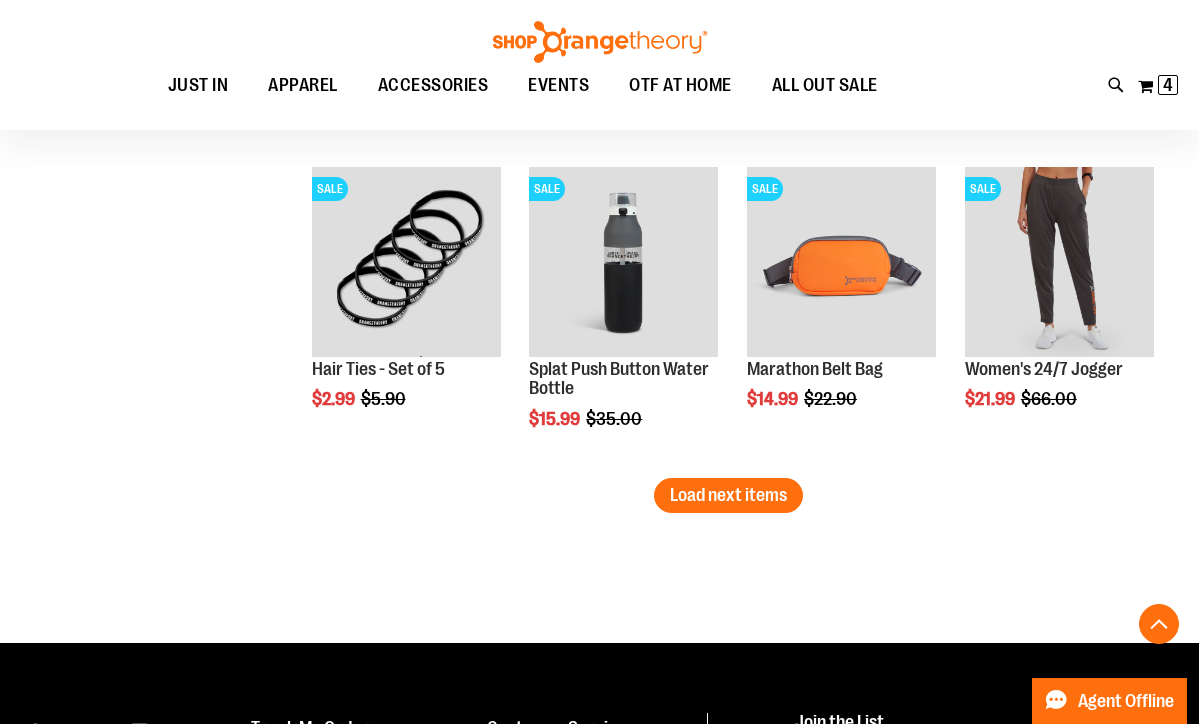scroll, scrollTop: 4739, scrollLeft: 0, axis: vertical 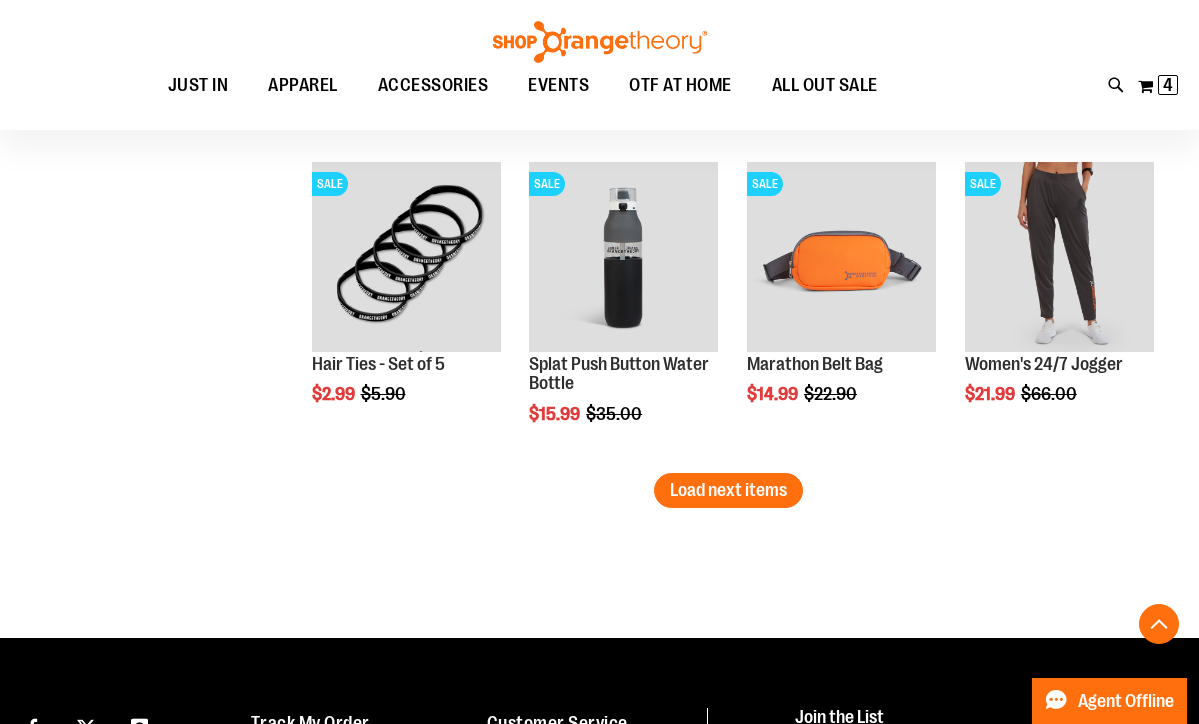 click on "Load next items" at bounding box center (728, 490) 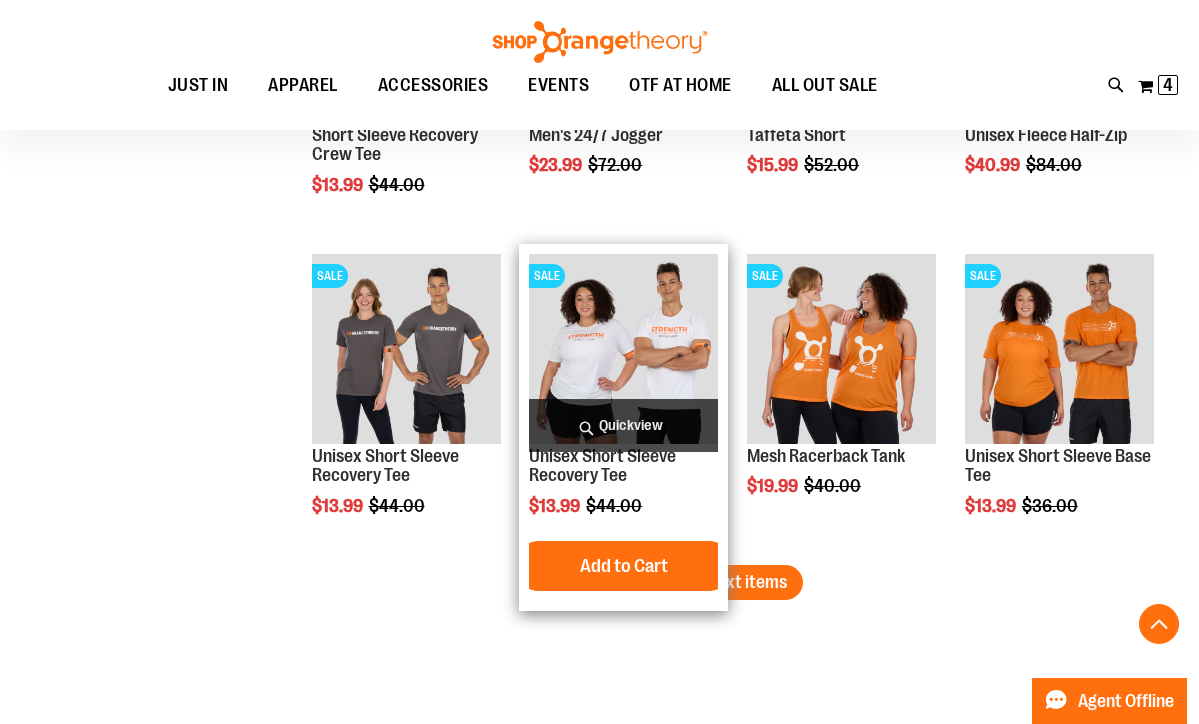 scroll, scrollTop: 5688, scrollLeft: 0, axis: vertical 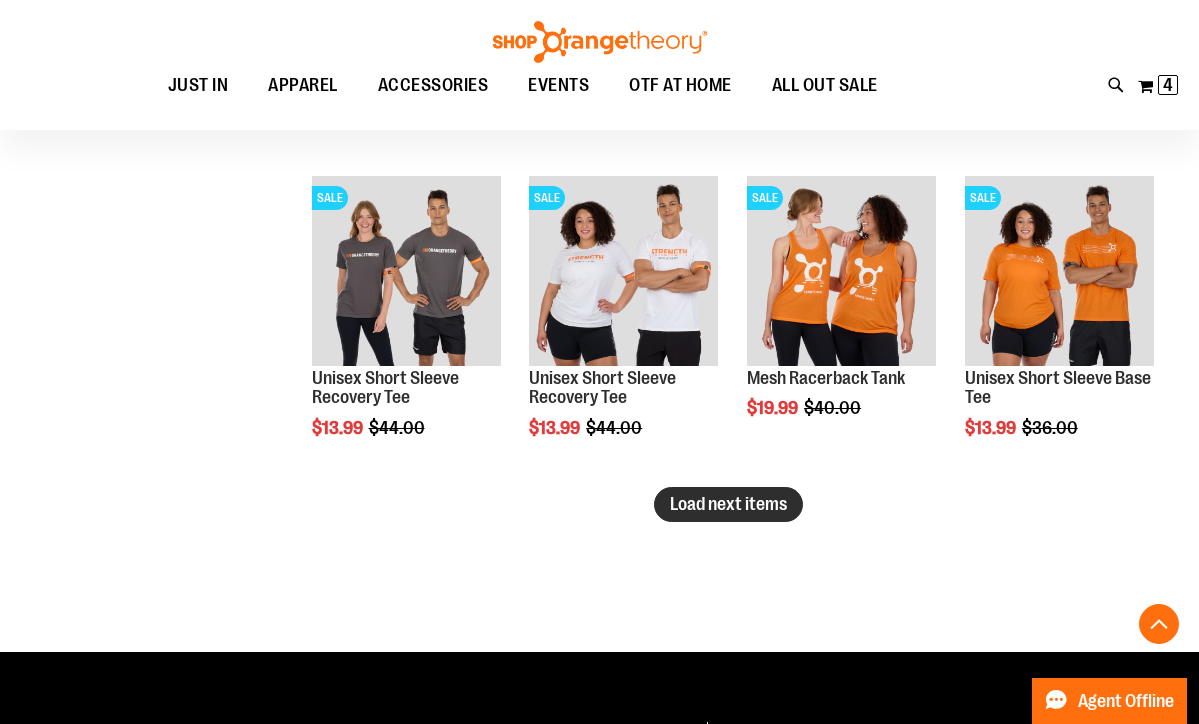 click on "Load next items" at bounding box center [728, 504] 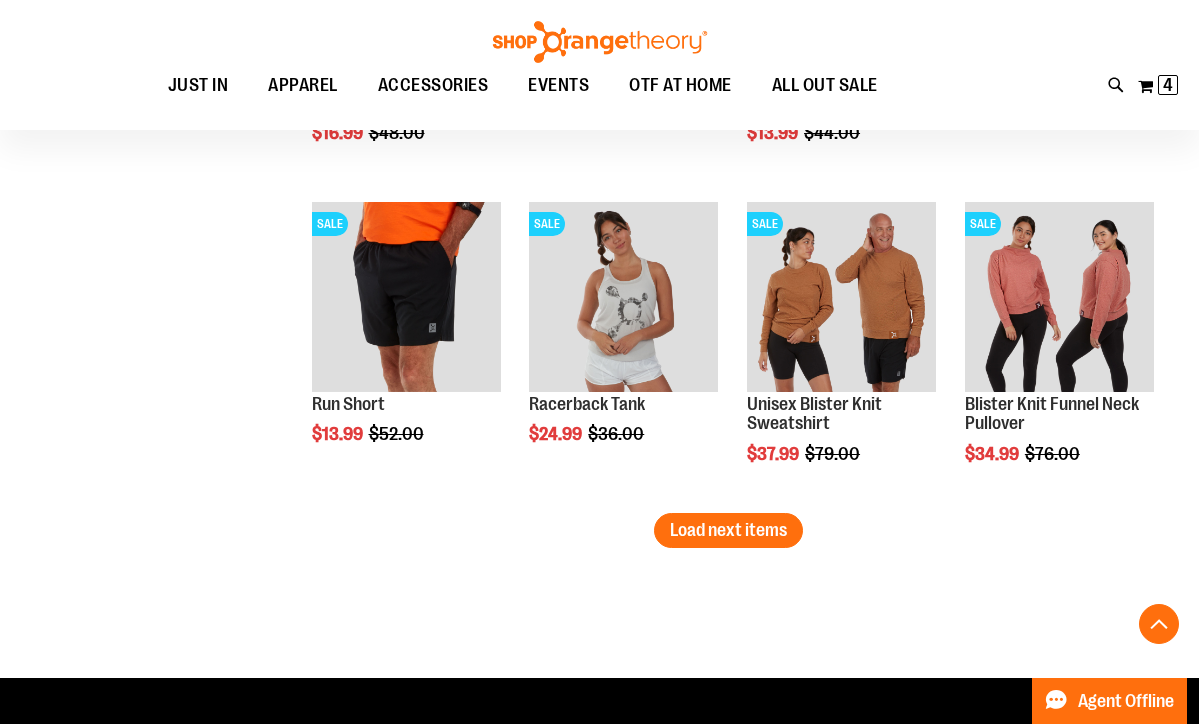 scroll, scrollTop: 6629, scrollLeft: 0, axis: vertical 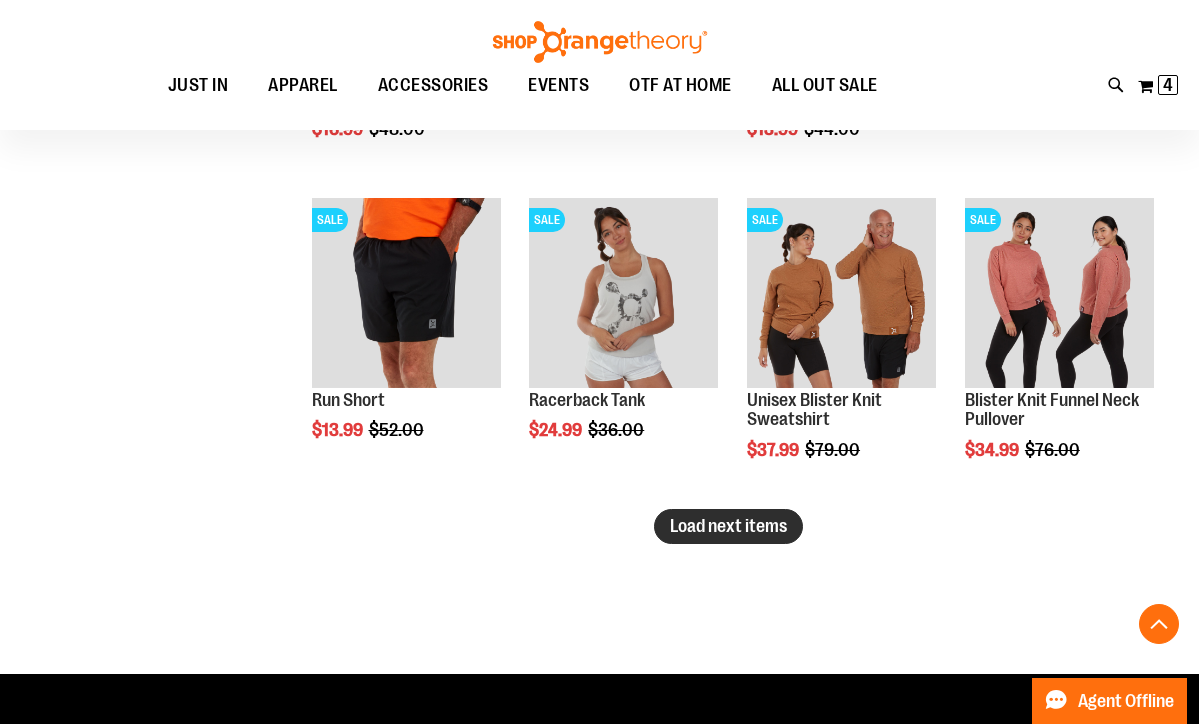 click on "Load next items" at bounding box center [728, 526] 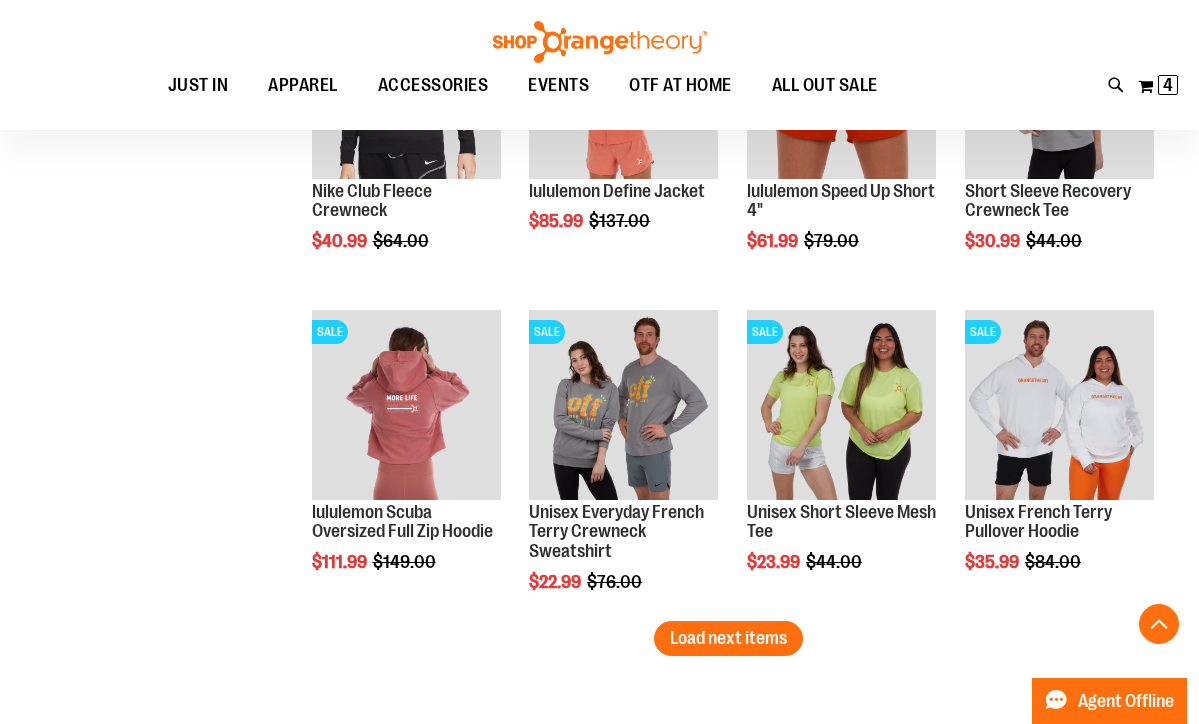 scroll, scrollTop: 7481, scrollLeft: 0, axis: vertical 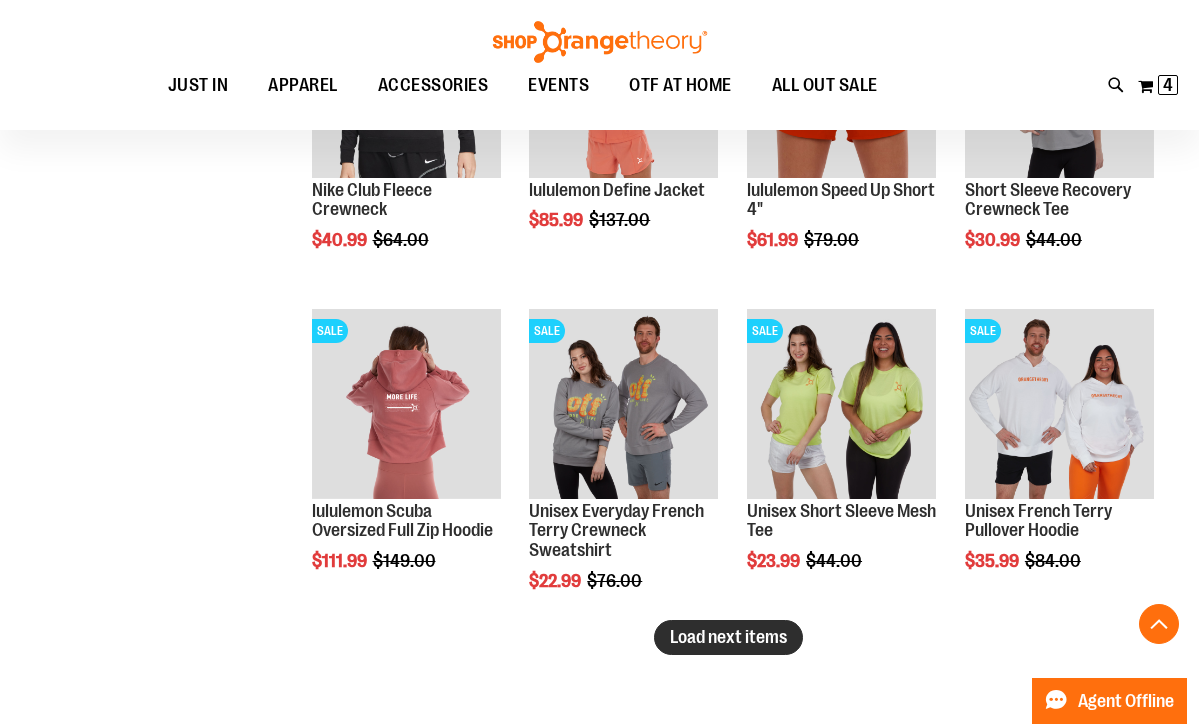 click on "Load next items" at bounding box center [728, 637] 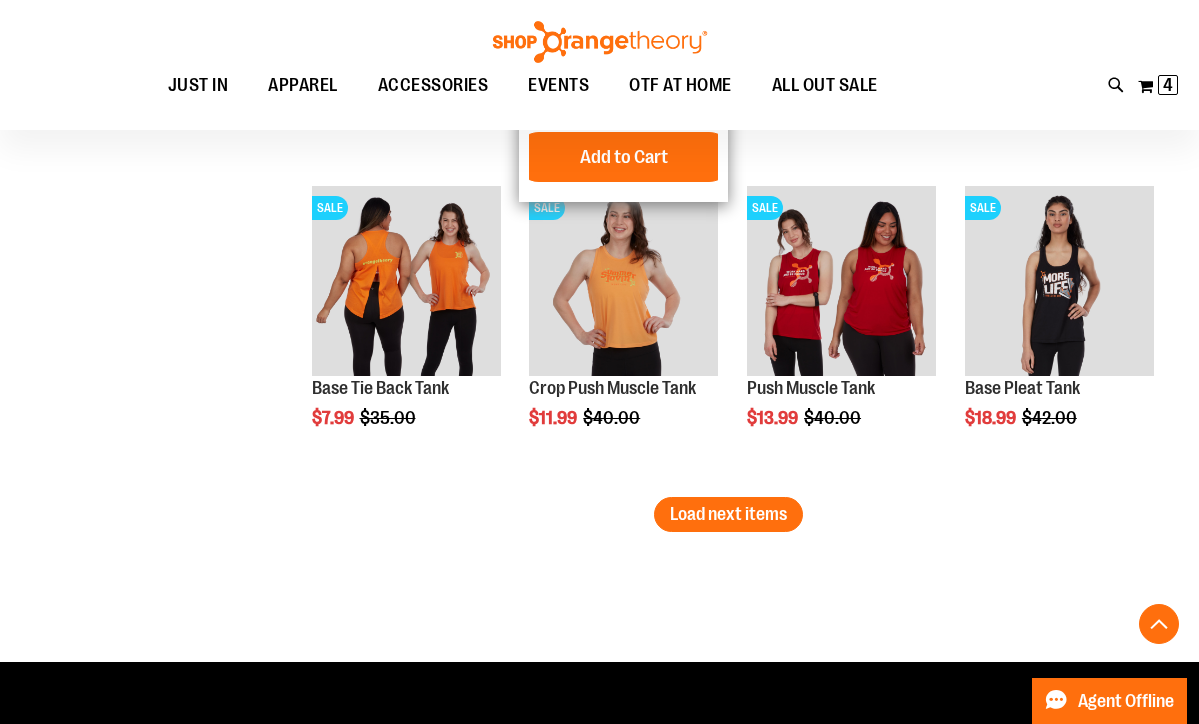 scroll, scrollTop: 8569, scrollLeft: 0, axis: vertical 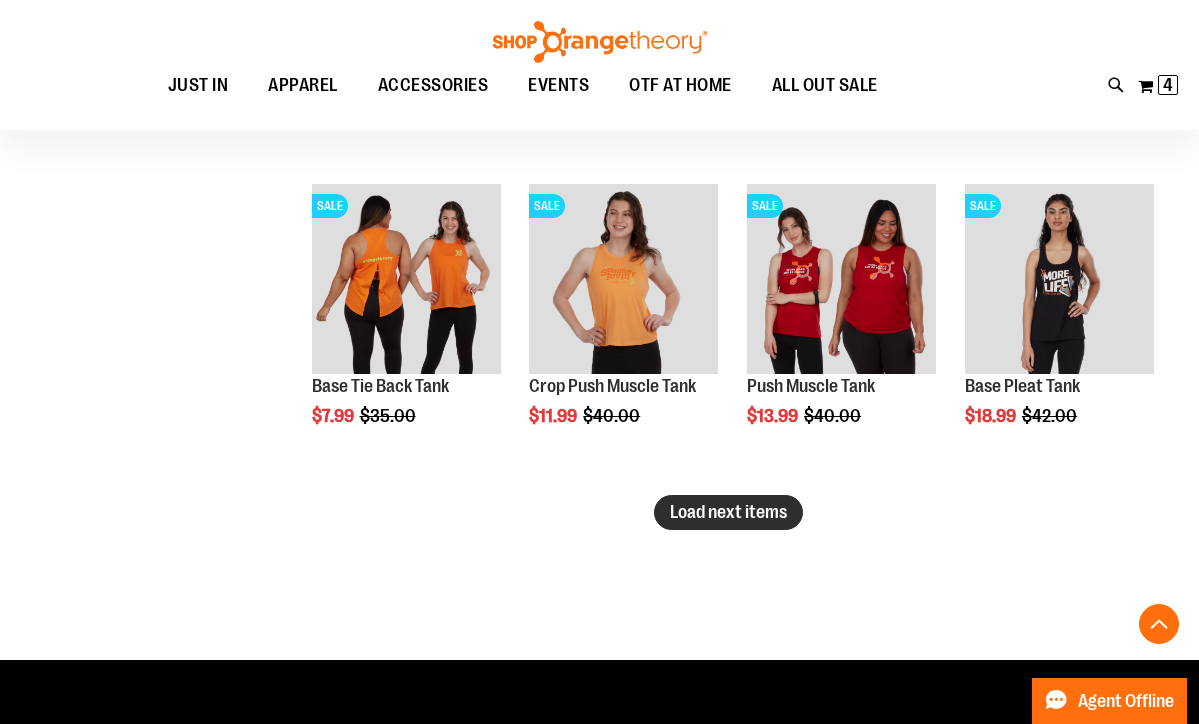 click on "Load next items" at bounding box center (728, 512) 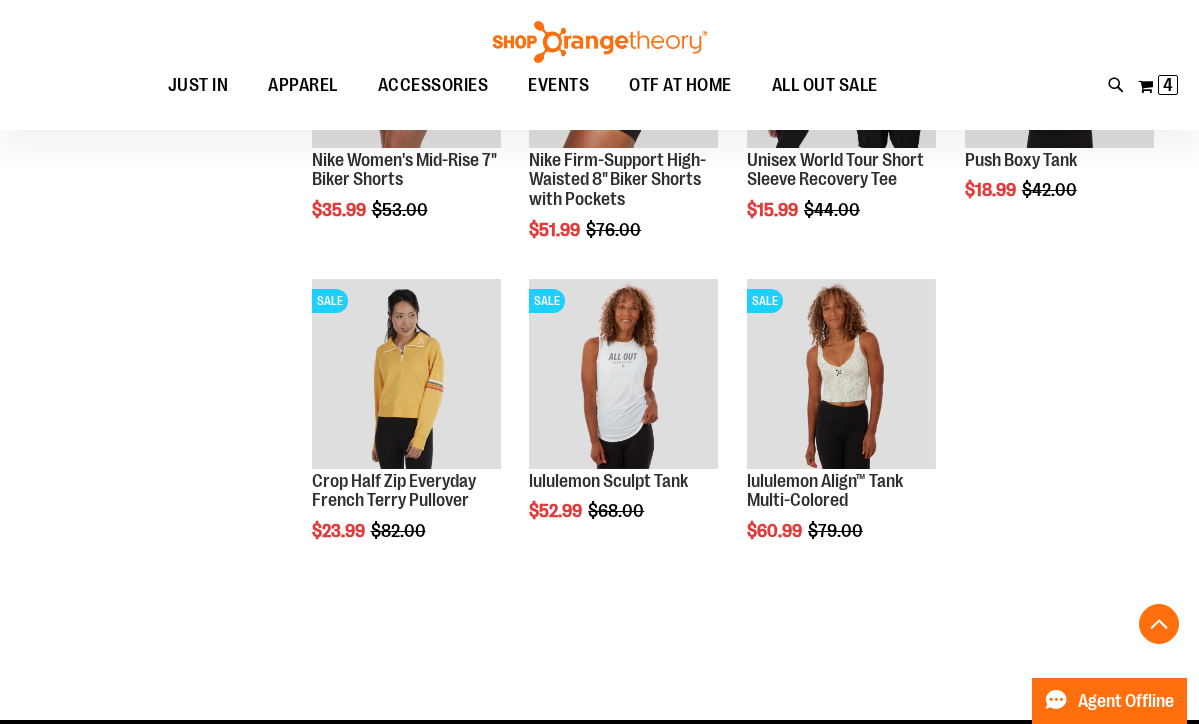 scroll, scrollTop: 9438, scrollLeft: 0, axis: vertical 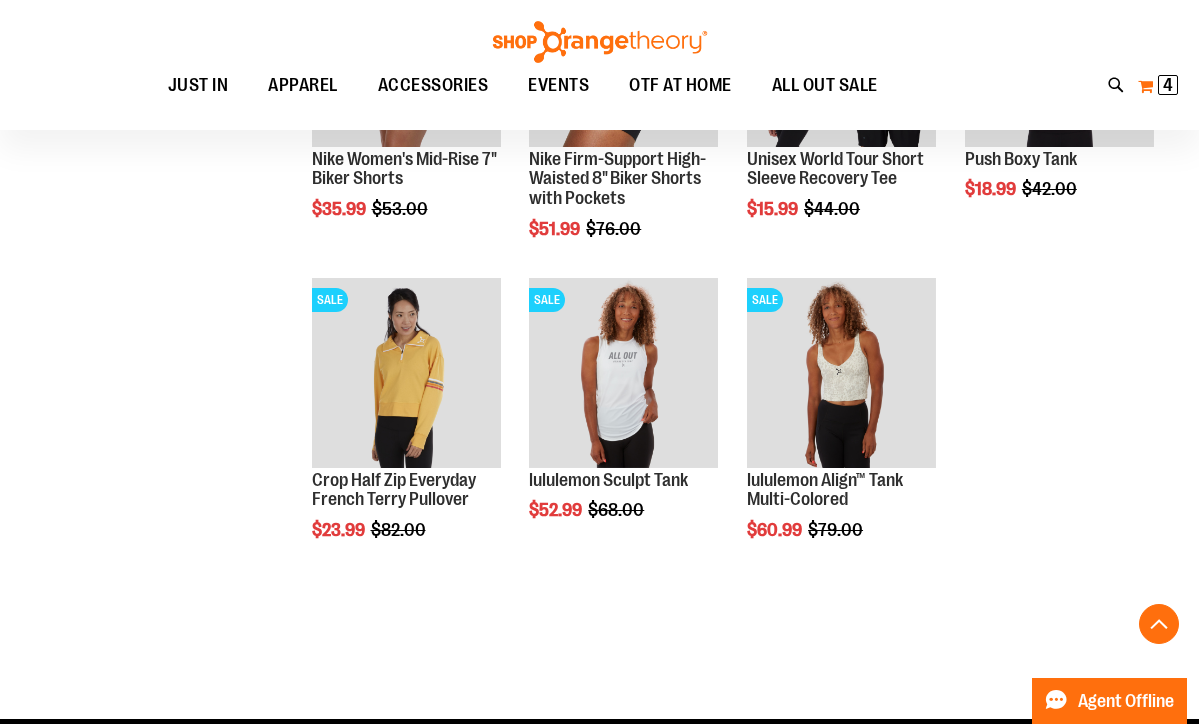 click on "4" at bounding box center [1168, 85] 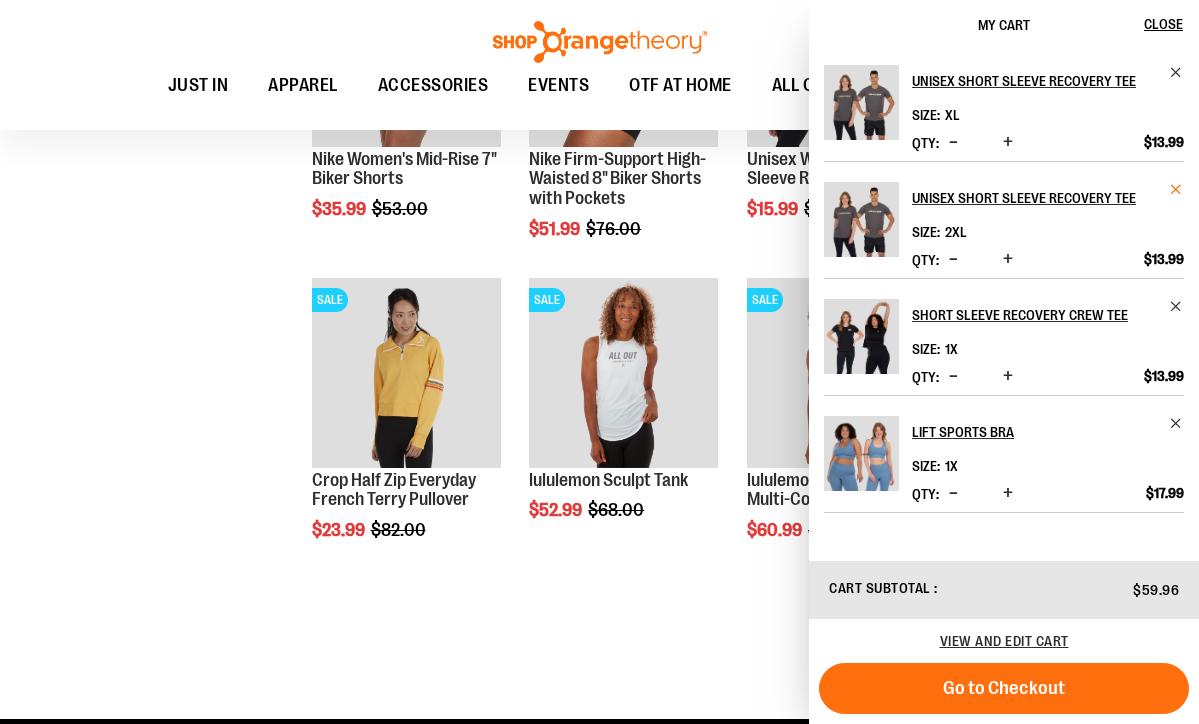 click at bounding box center (1176, 189) 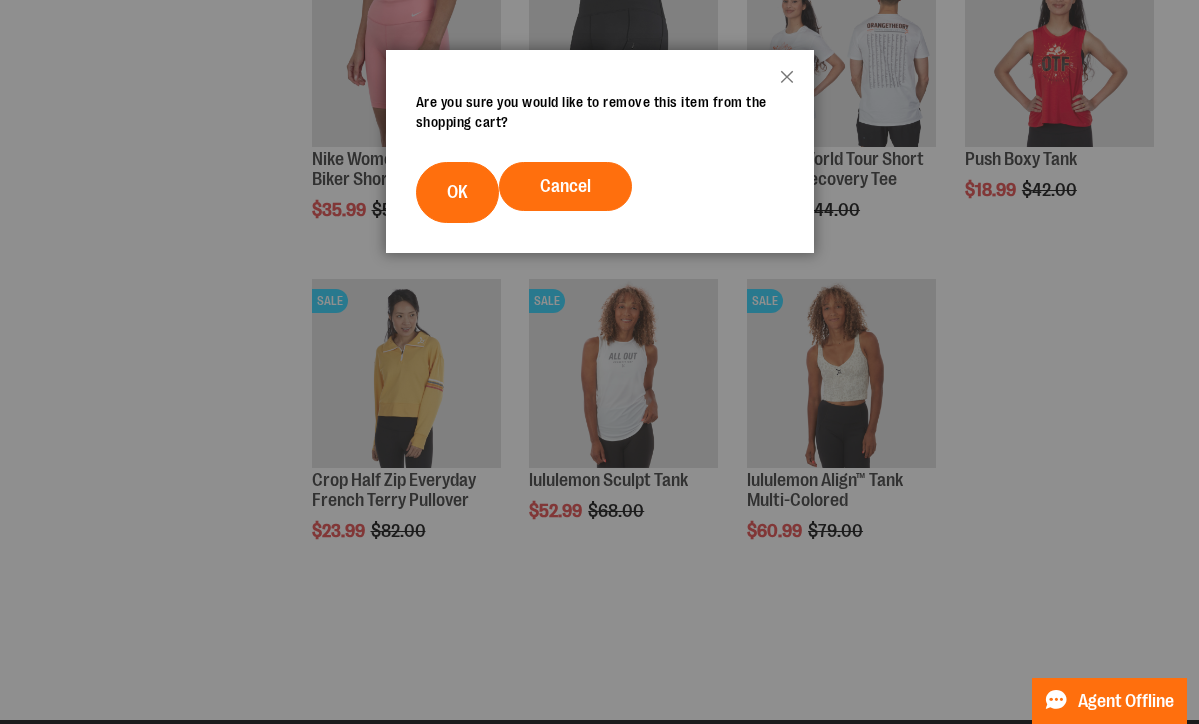 scroll, scrollTop: 0, scrollLeft: 0, axis: both 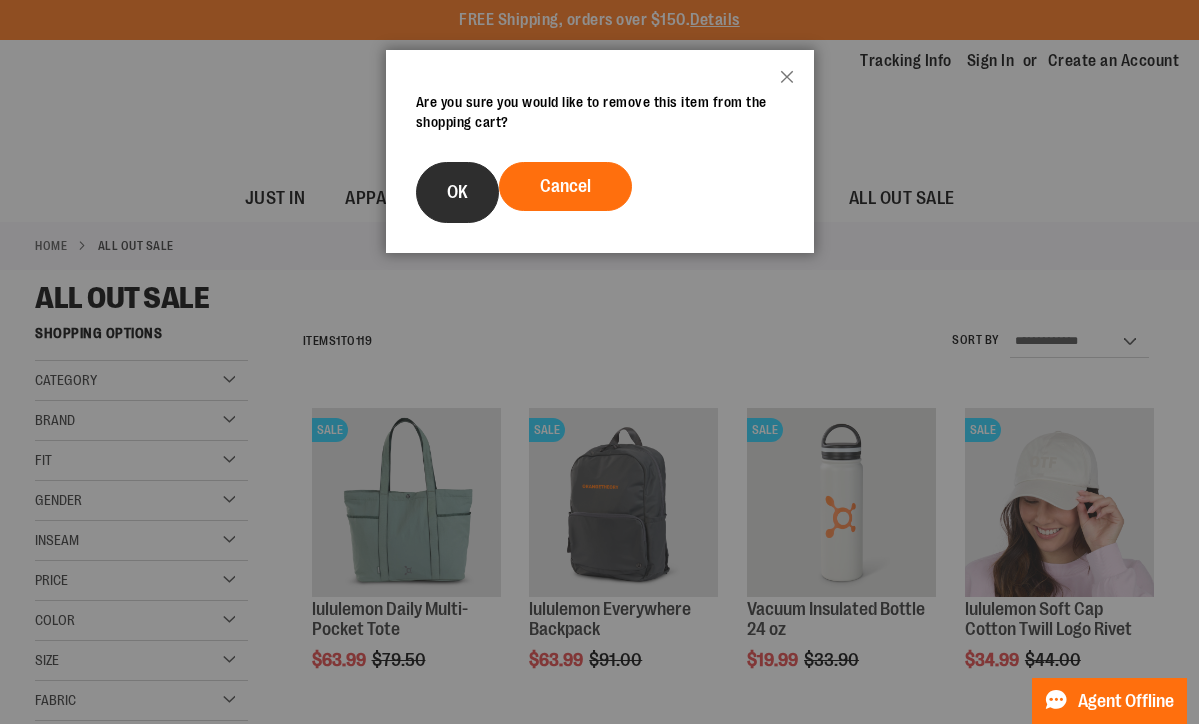 click on "OK" at bounding box center [457, 192] 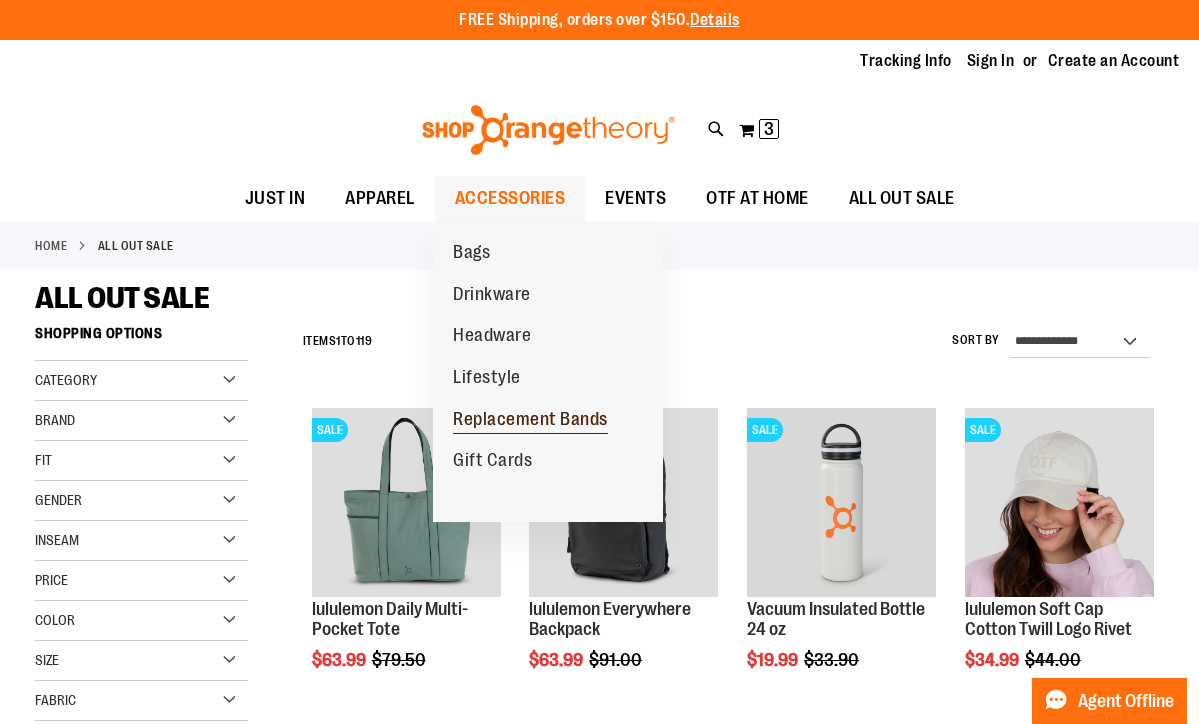 click on "Replacement Bands" at bounding box center [530, 421] 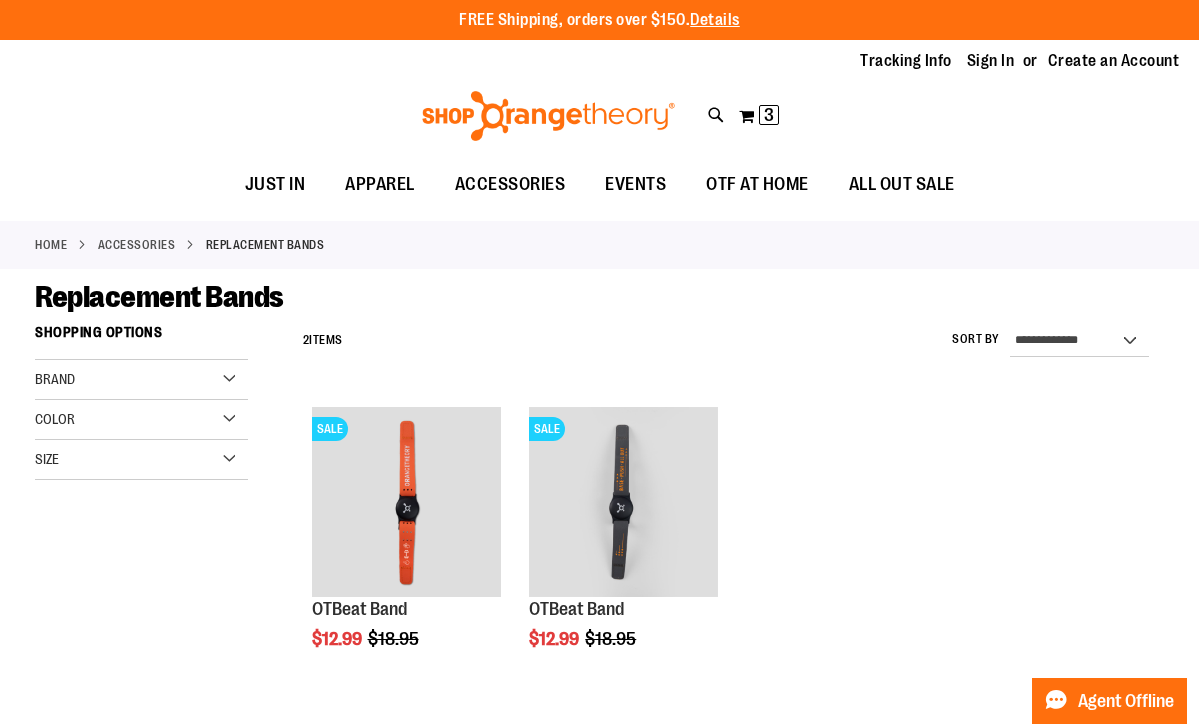 scroll, scrollTop: 0, scrollLeft: 0, axis: both 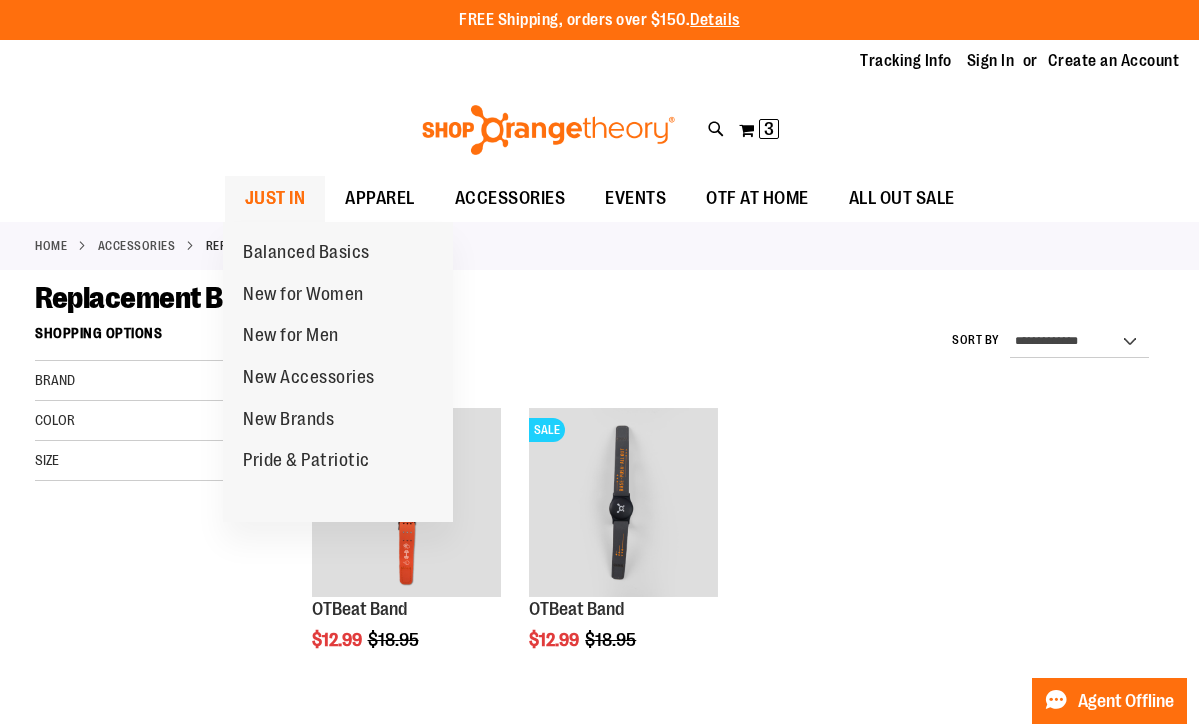 click on "JUST IN" at bounding box center [275, 198] 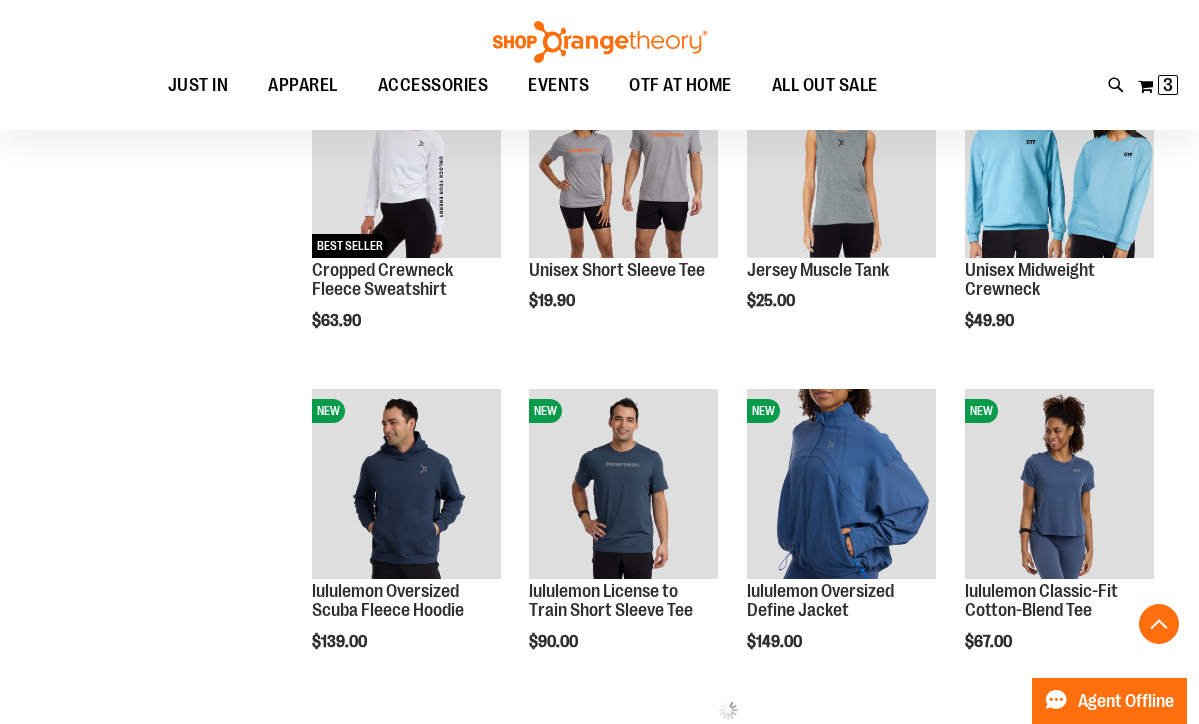 scroll, scrollTop: 774, scrollLeft: 0, axis: vertical 